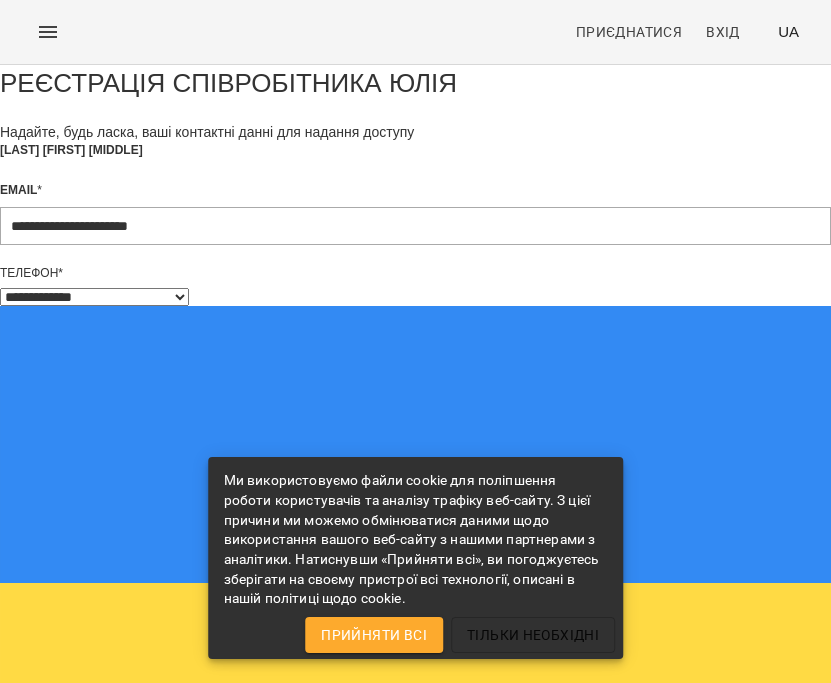 select on "**" 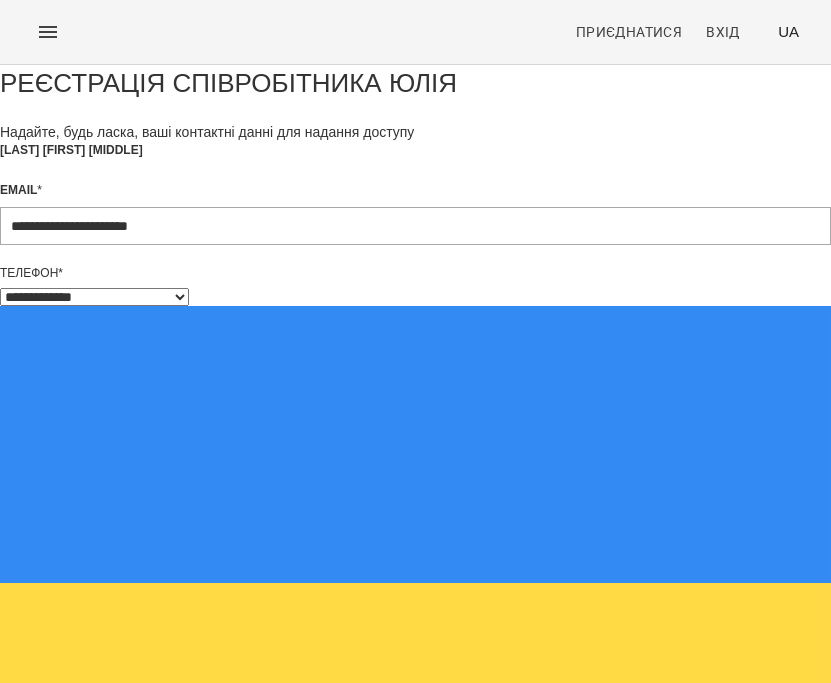 click on "**********" at bounding box center [415, 564] 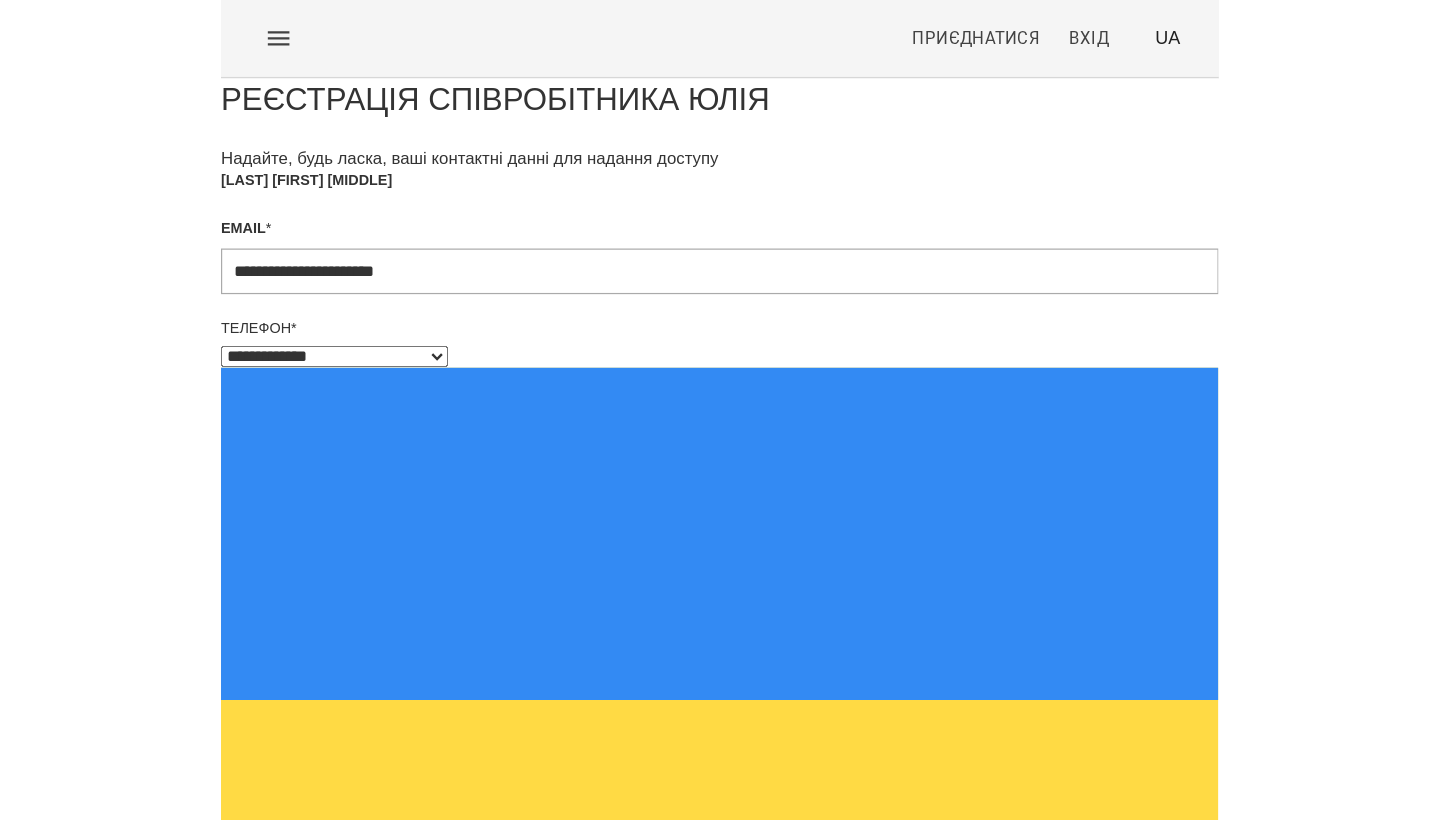 scroll, scrollTop: 19, scrollLeft: 0, axis: vertical 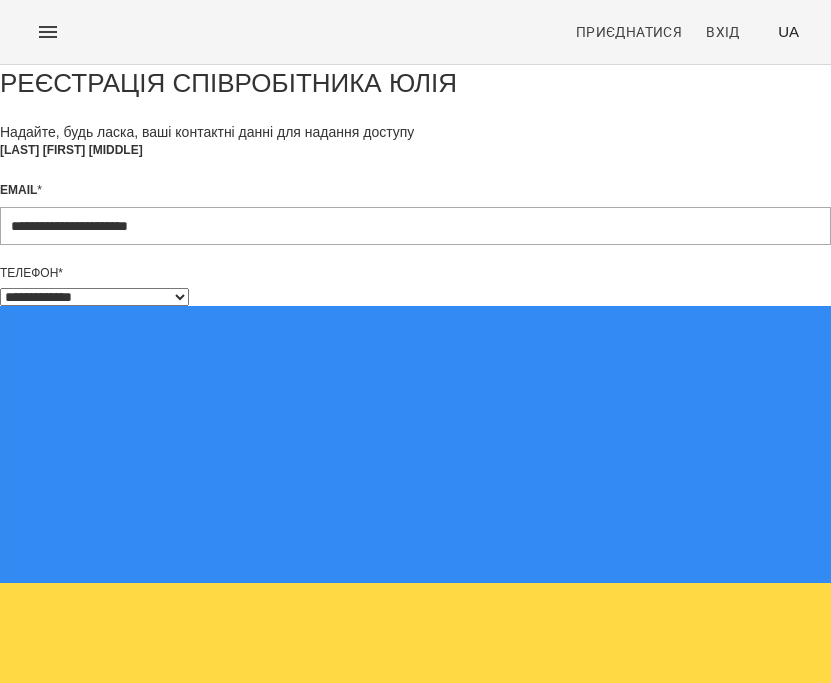 click on "*" at bounding box center [14, 1013] 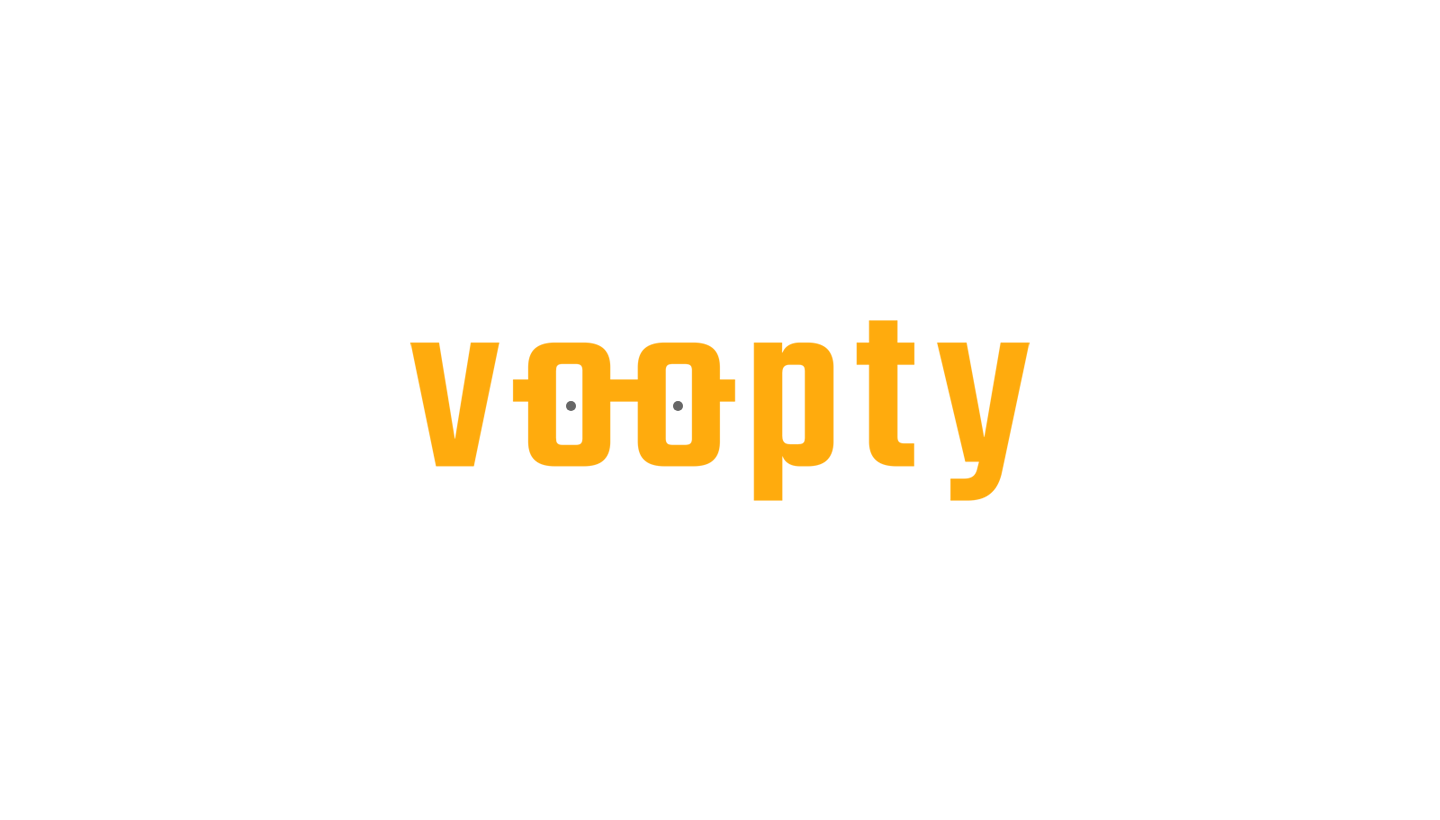 scroll, scrollTop: 0, scrollLeft: 0, axis: both 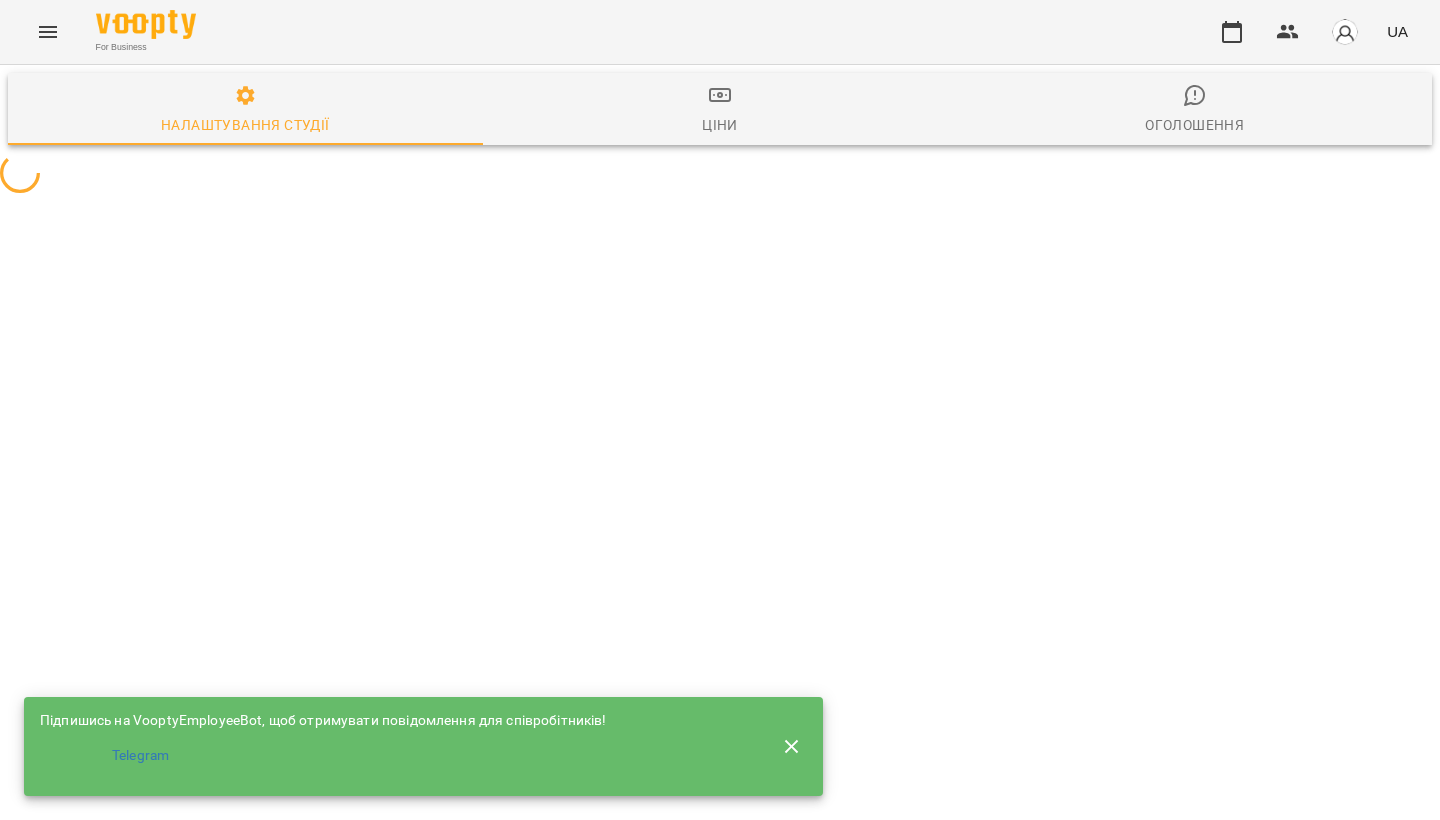 select on "**" 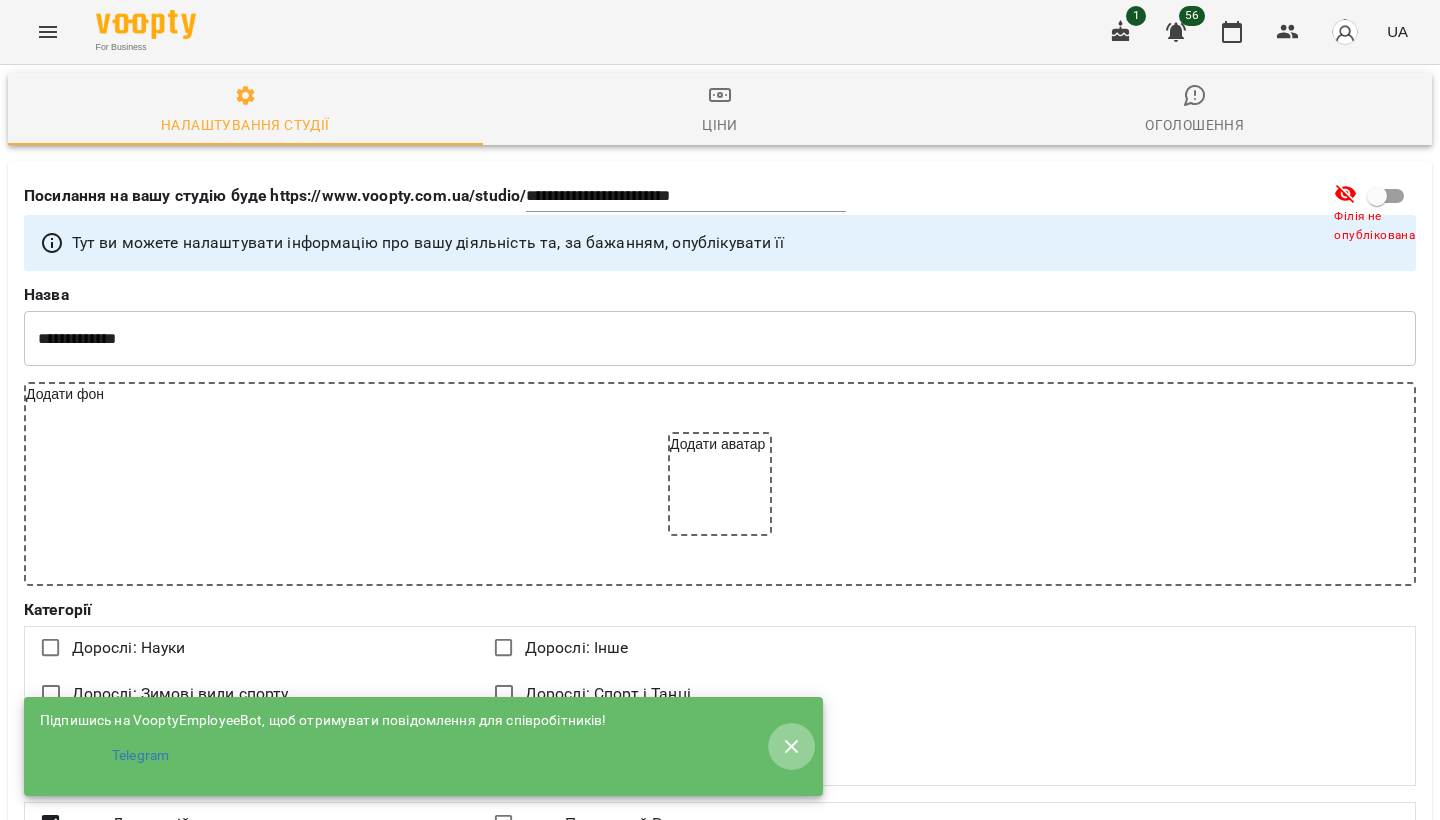 click 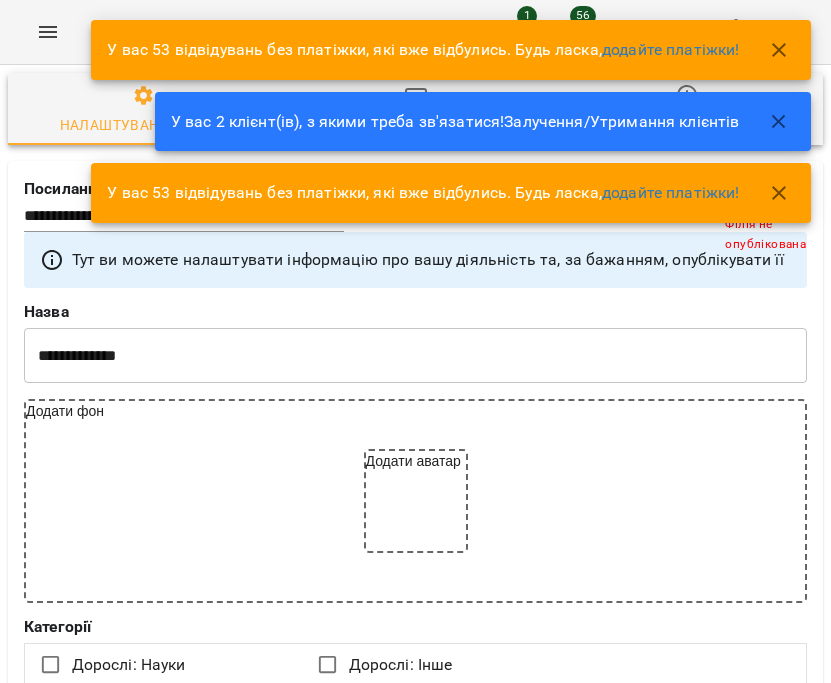 click 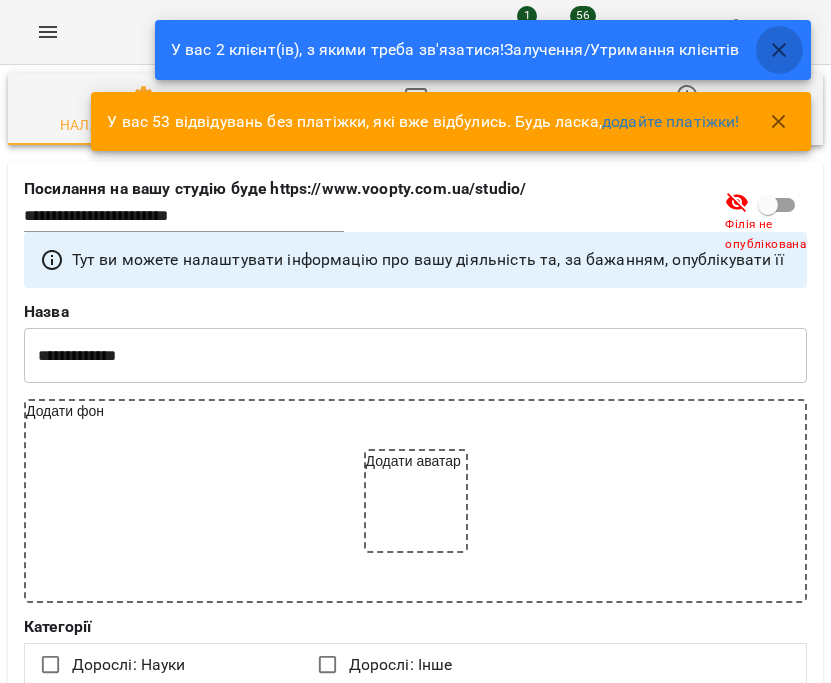 click 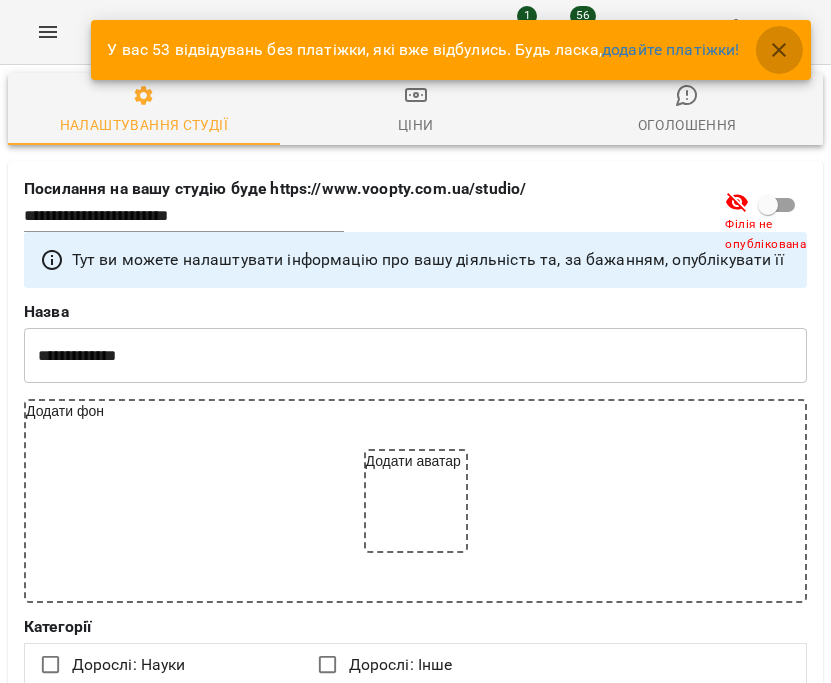 click at bounding box center (779, 50) 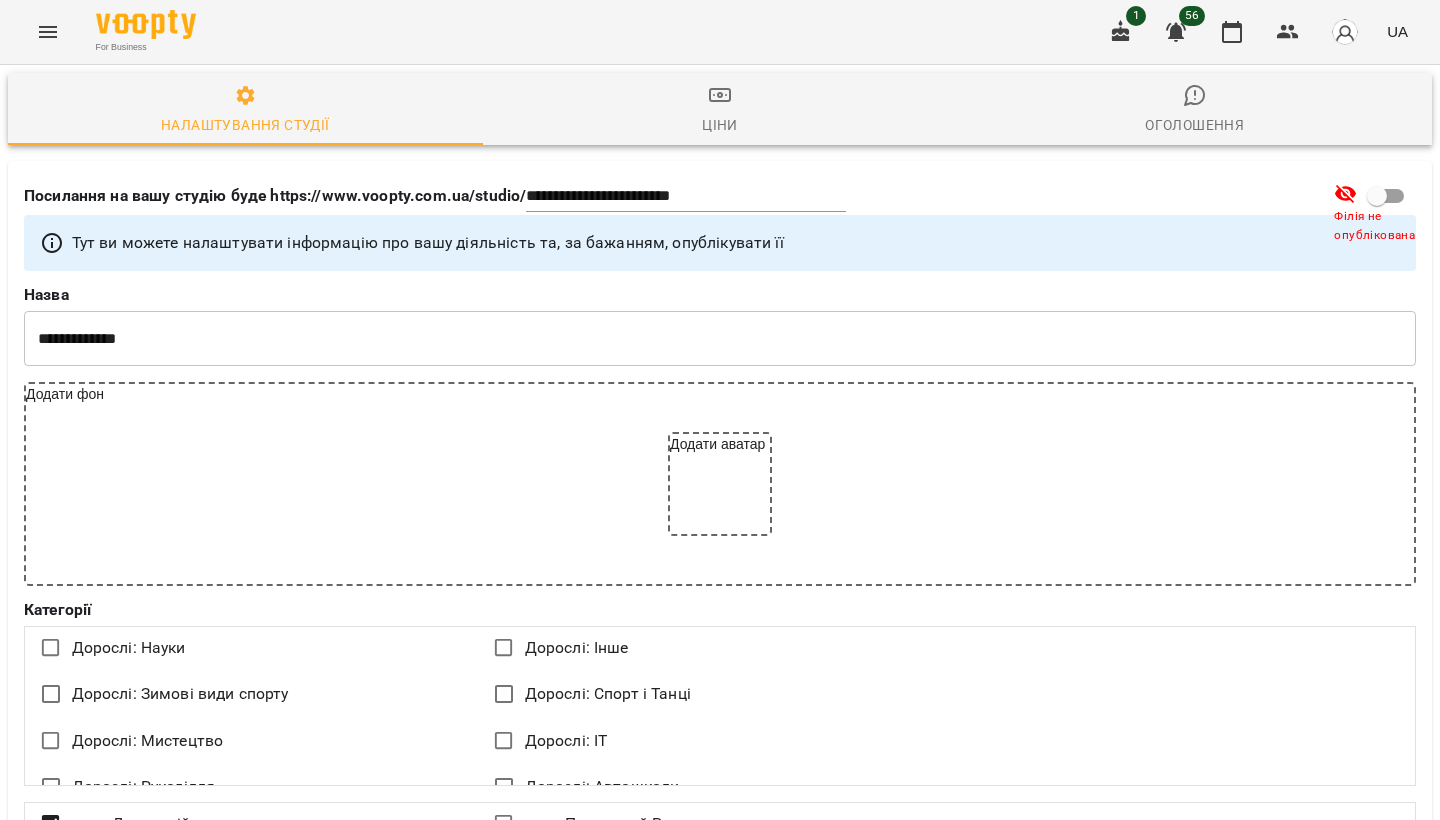 scroll, scrollTop: 376, scrollLeft: 0, axis: vertical 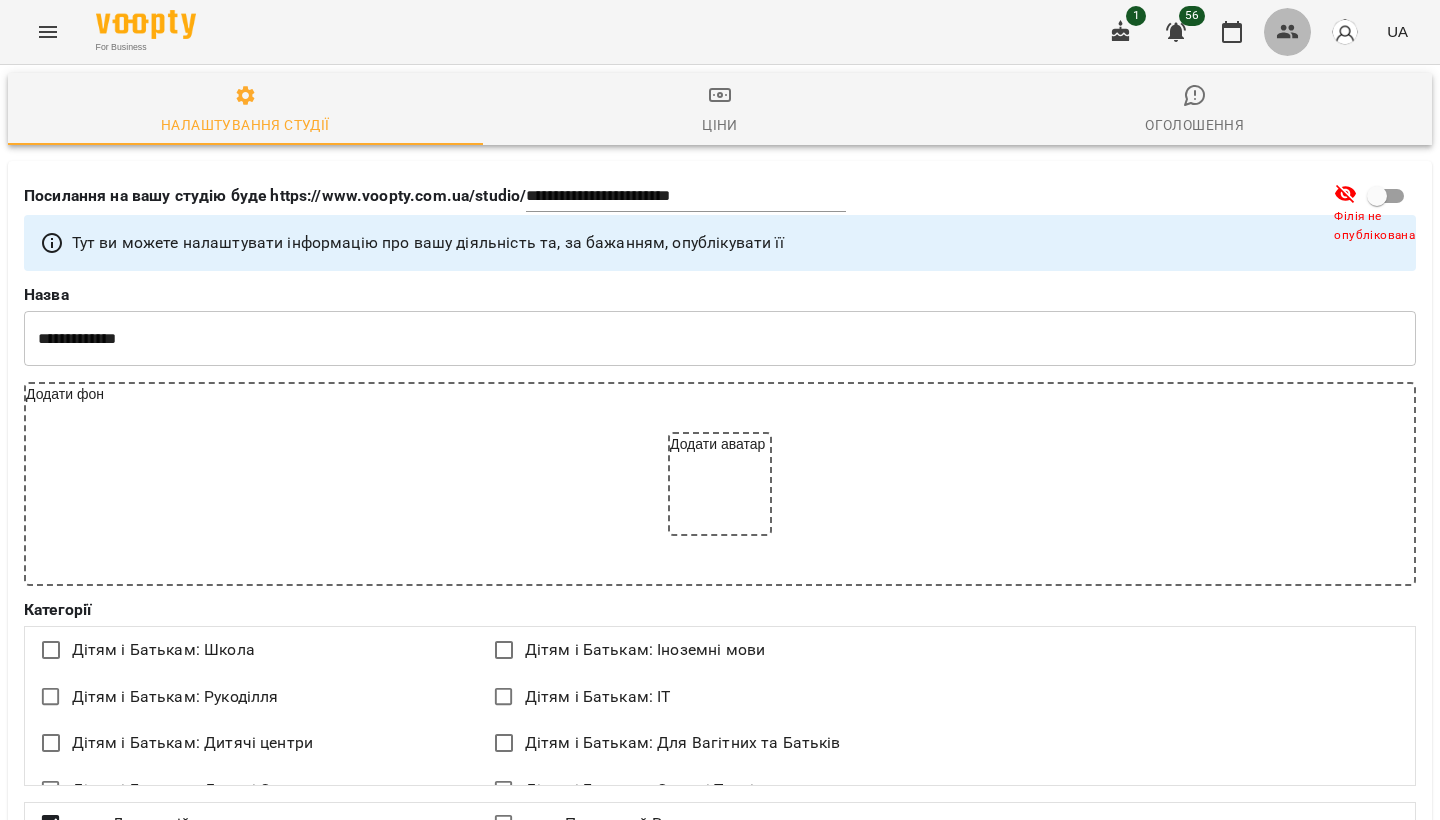 click 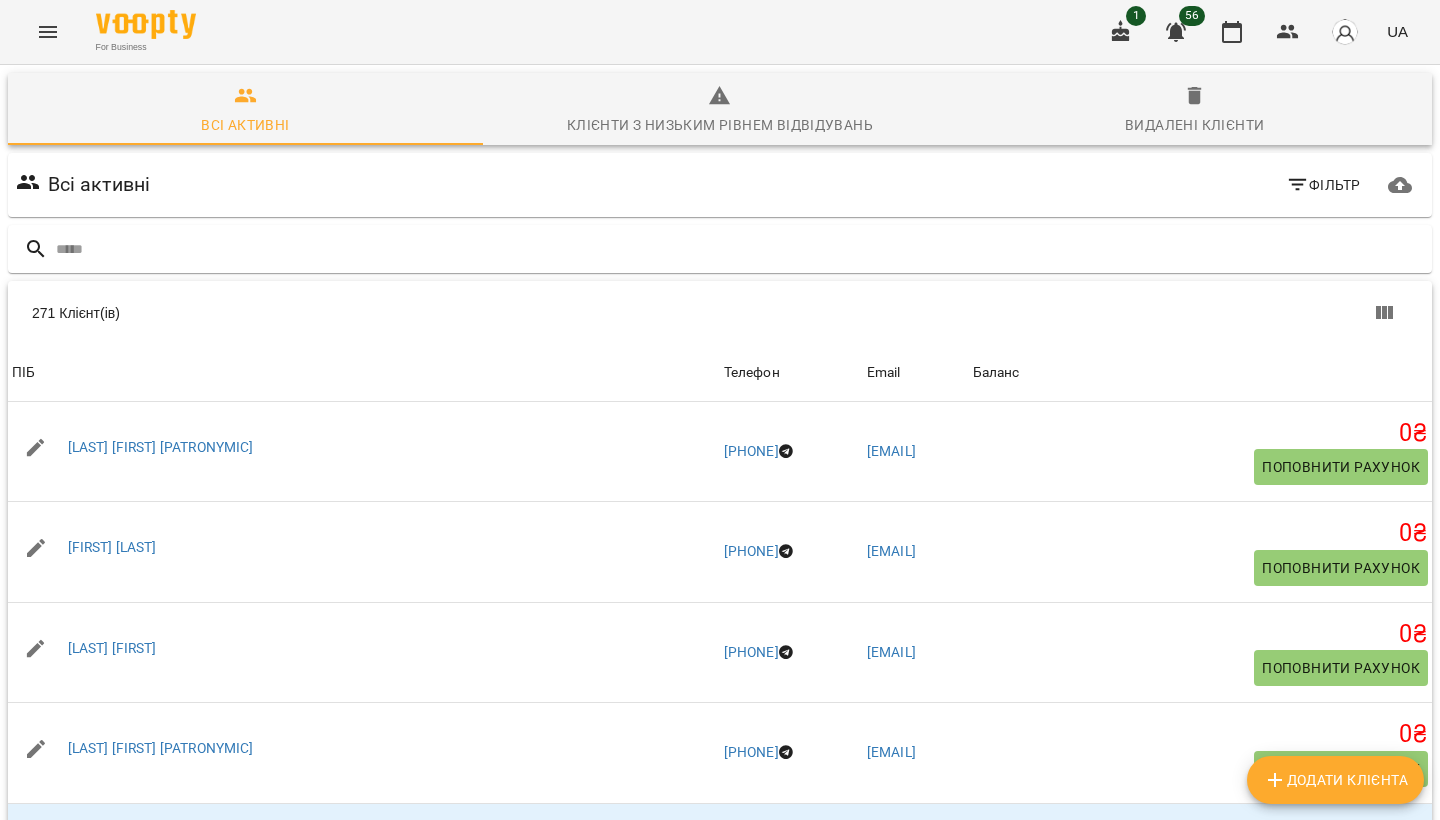 click at bounding box center (1345, 32) 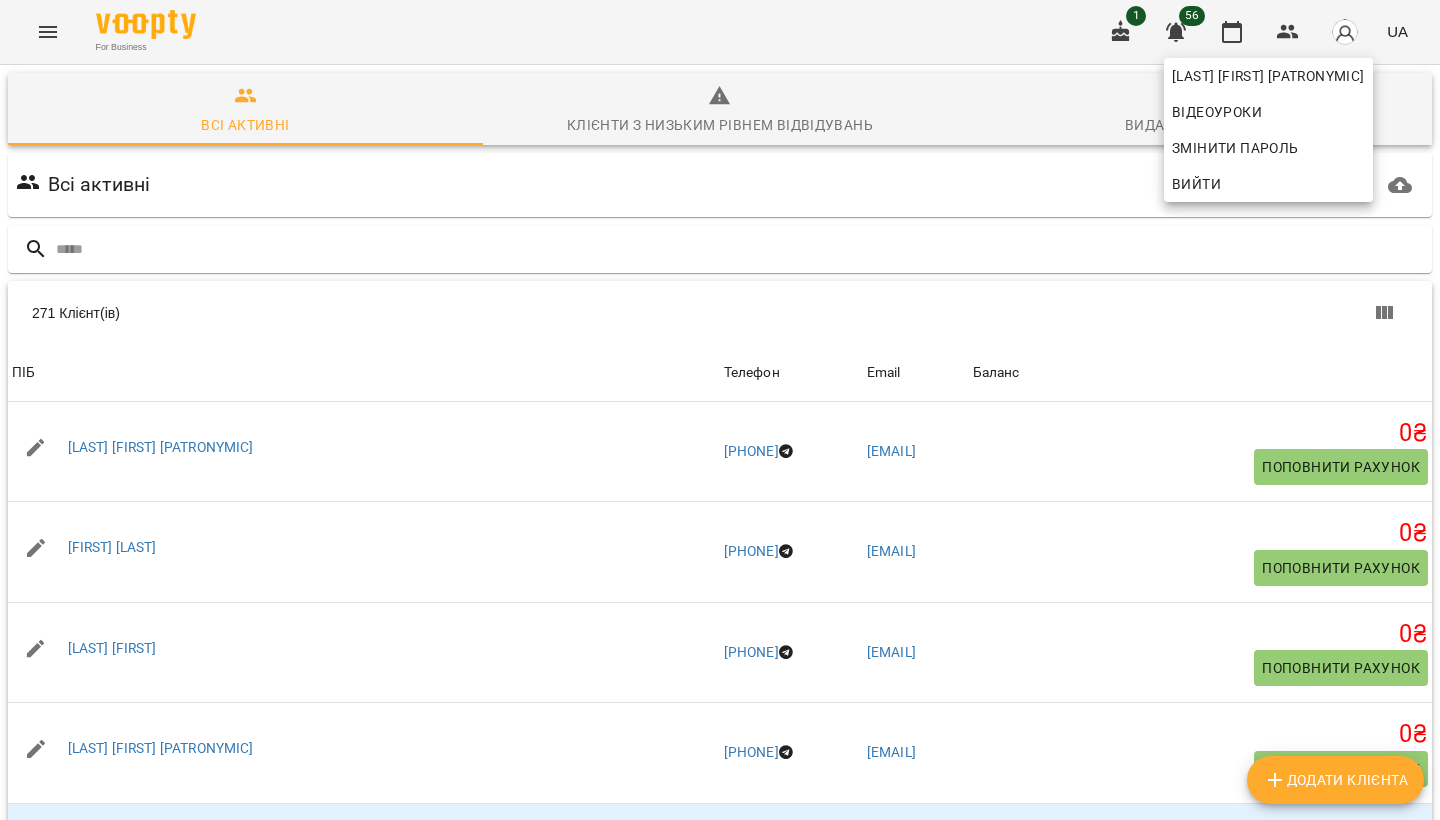 click at bounding box center (720, 410) 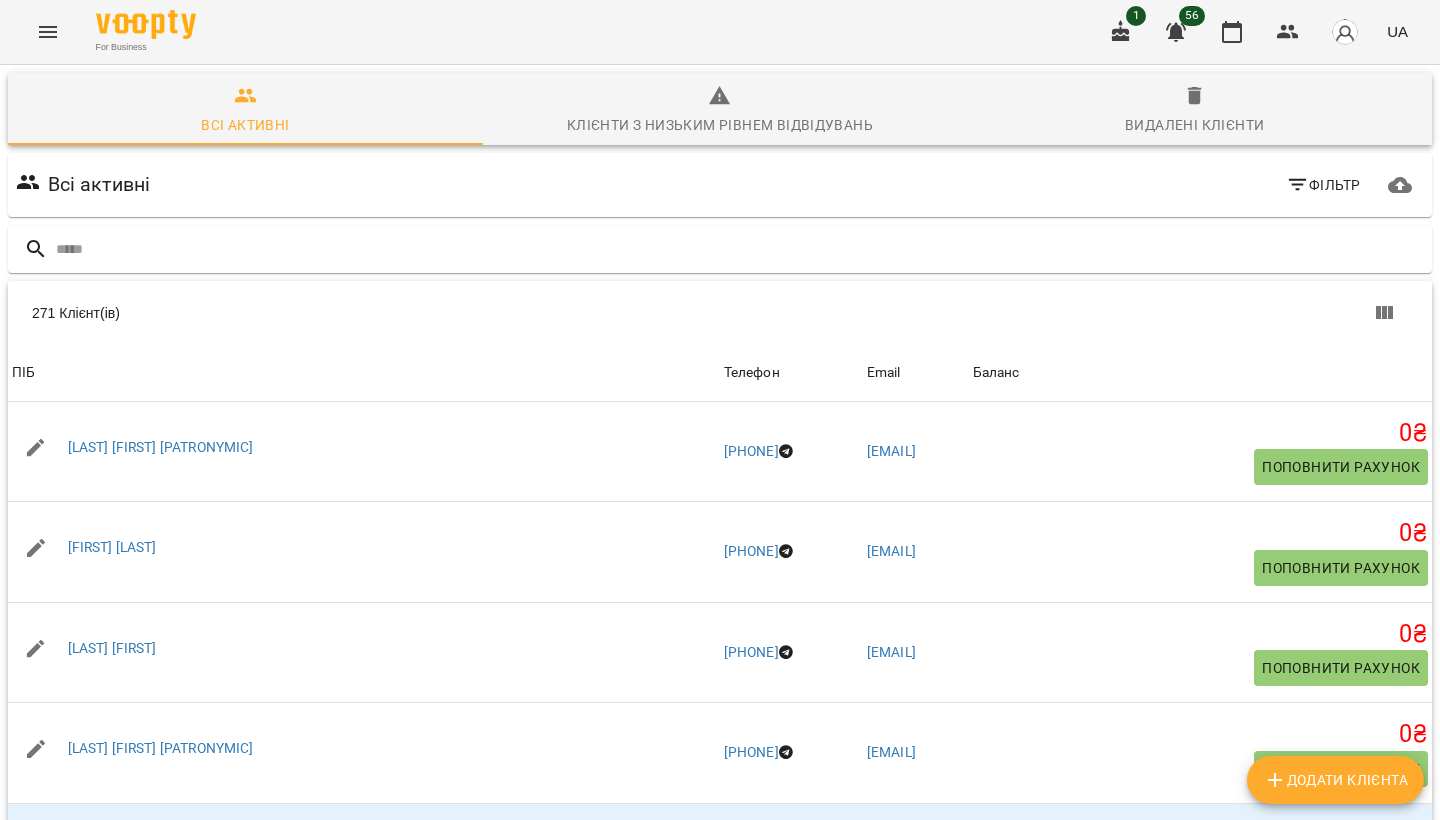 scroll, scrollTop: 0, scrollLeft: 0, axis: both 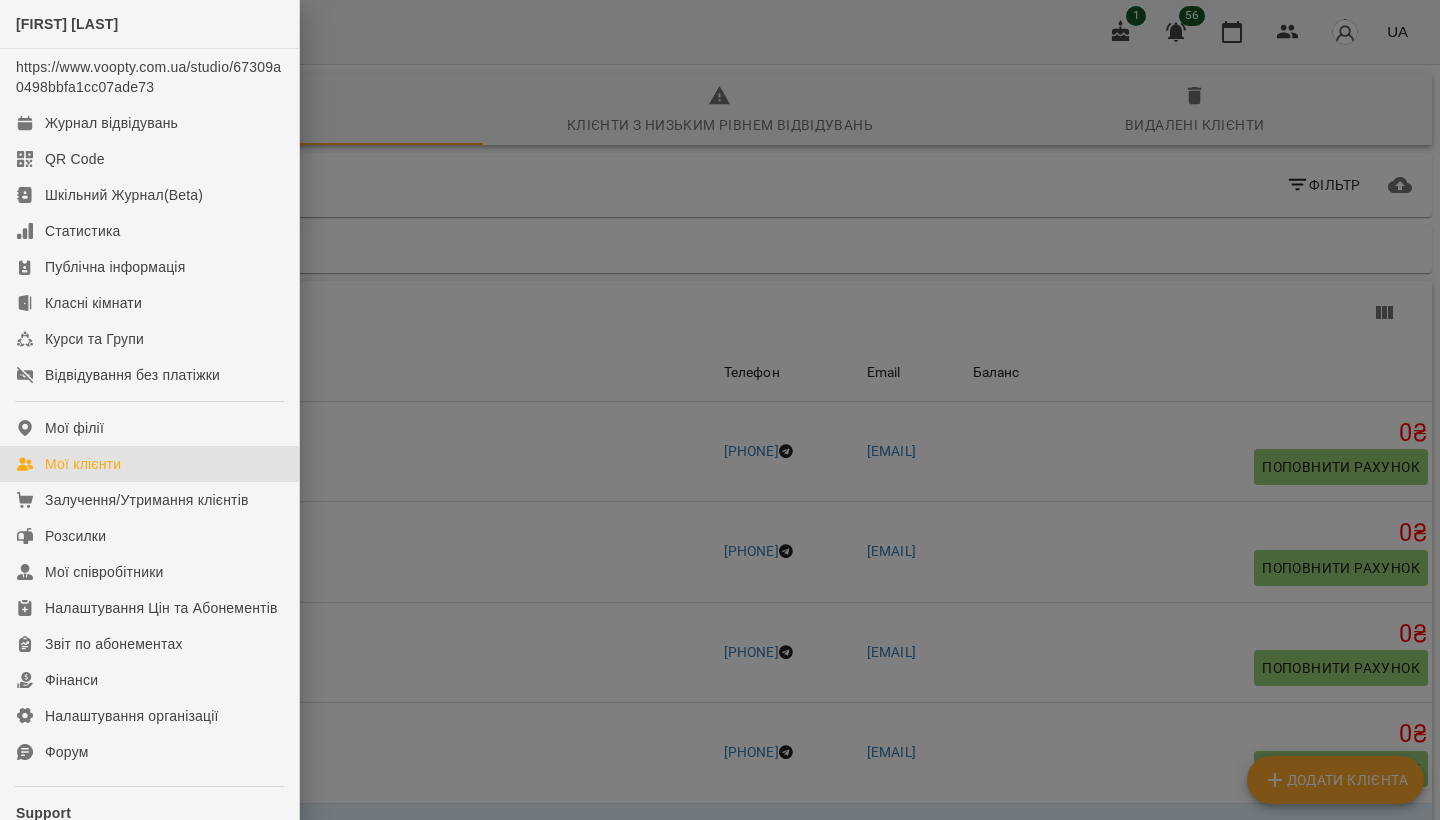 click at bounding box center [720, 410] 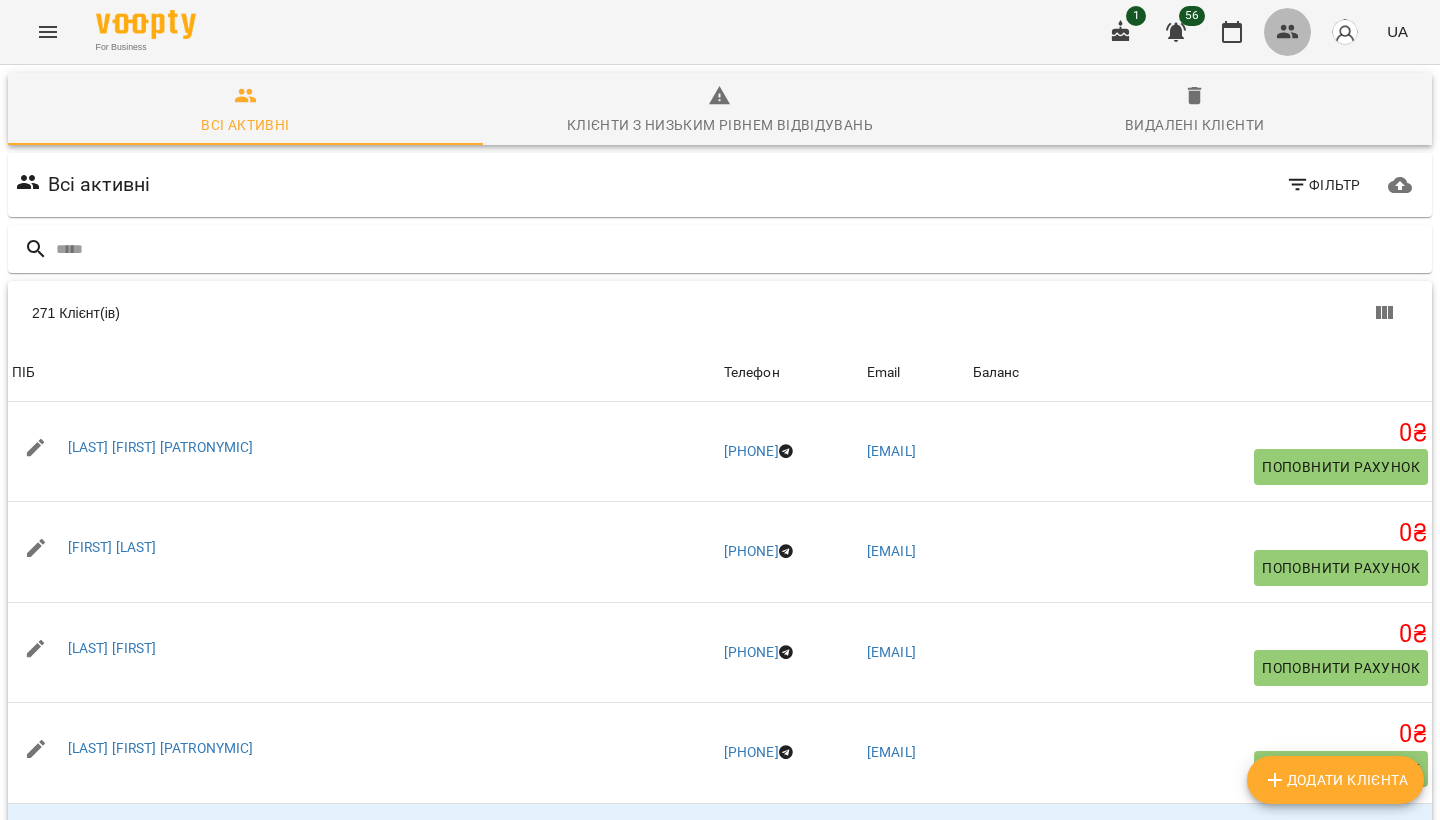 click 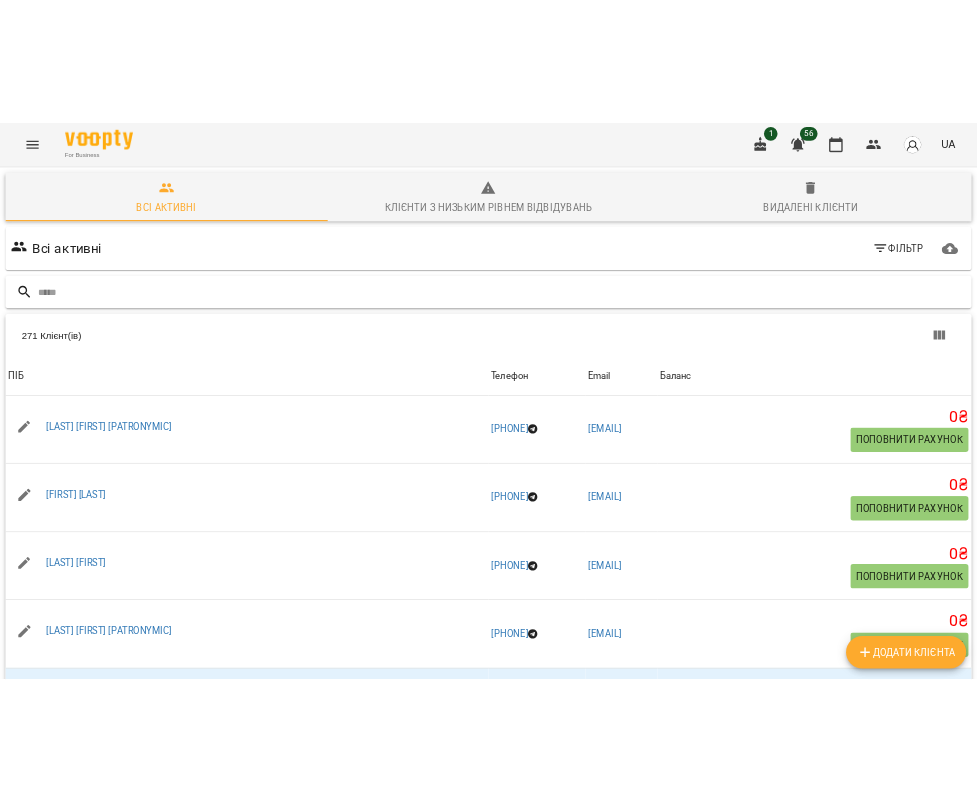 scroll, scrollTop: 119, scrollLeft: 0, axis: vertical 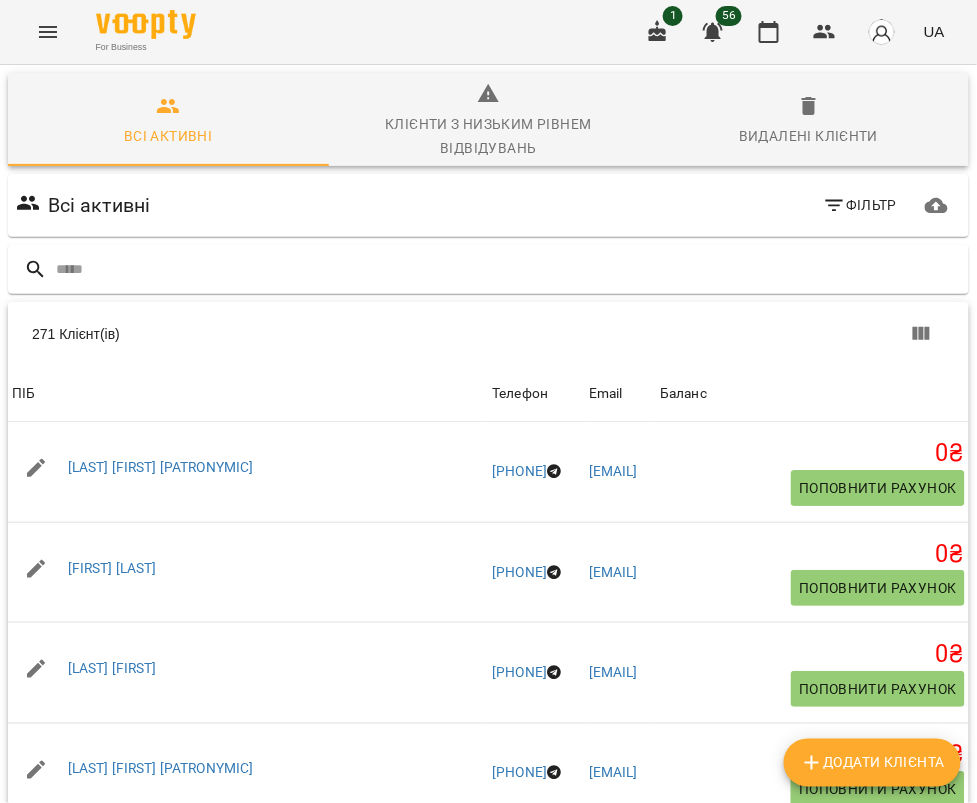 click on "For Business 1 56 UA" at bounding box center (488, 32) 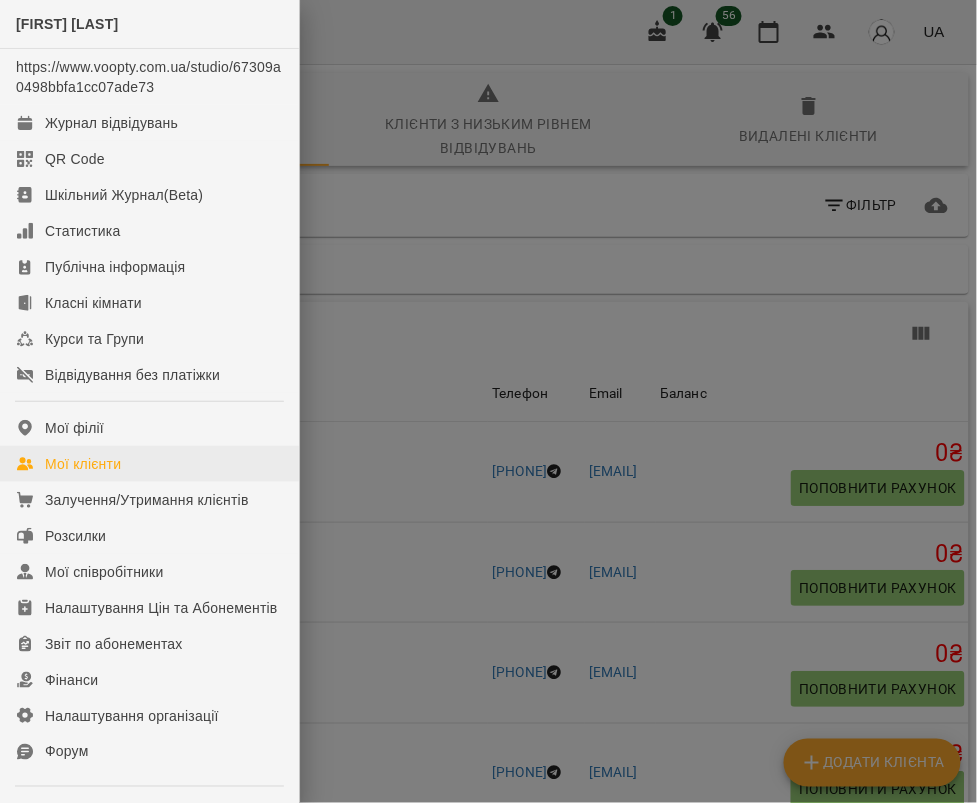 click on "Мої клієнти" at bounding box center [83, 464] 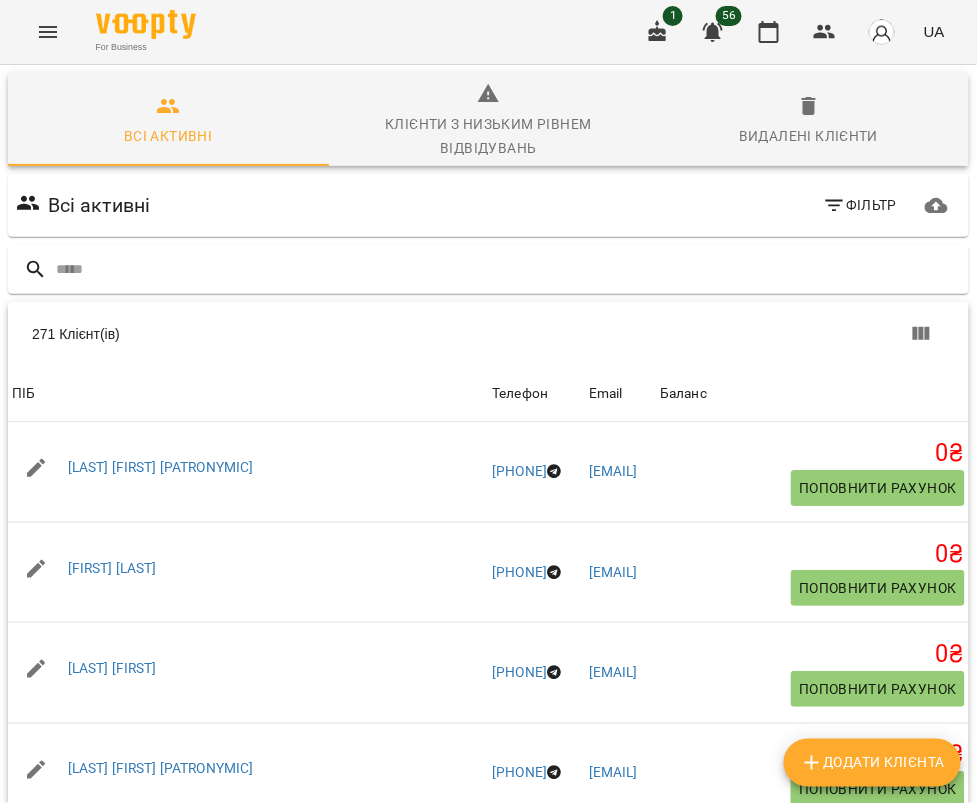 click on "Додати клієнта" at bounding box center [872, 763] 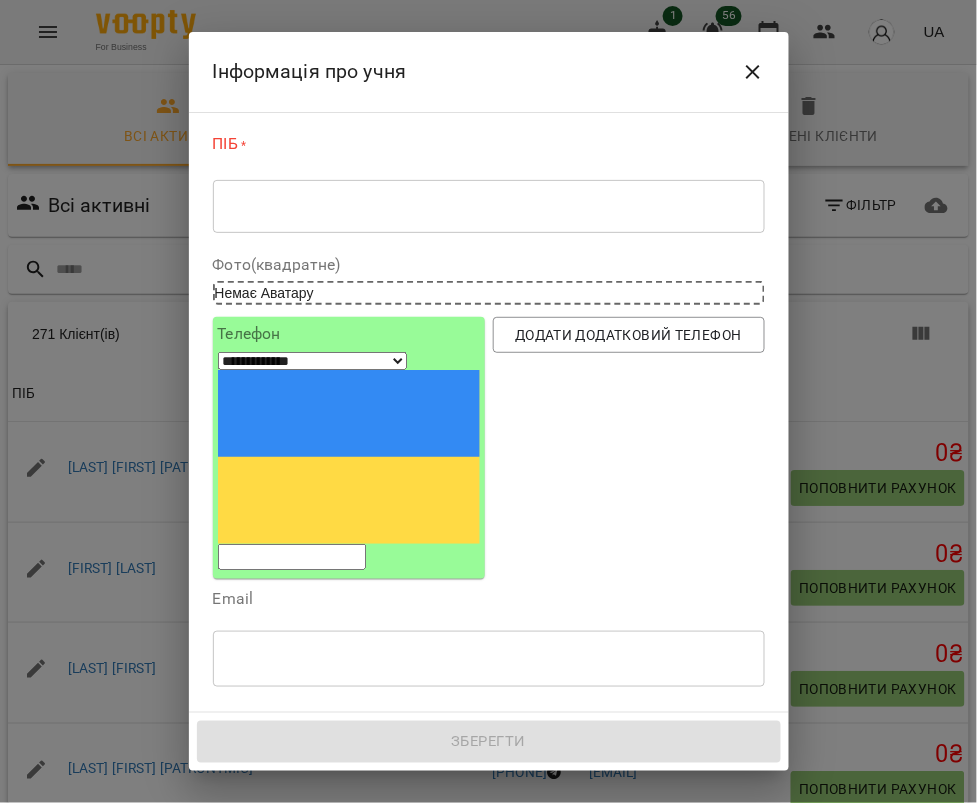 click at bounding box center (489, 206) 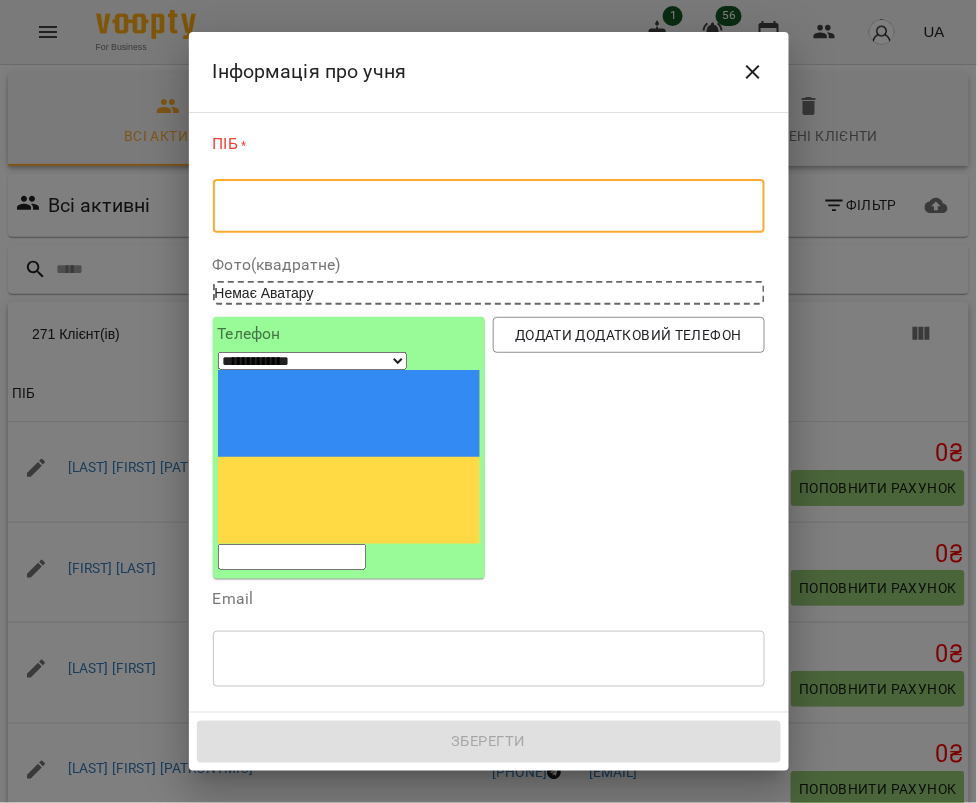 paste on "**********" 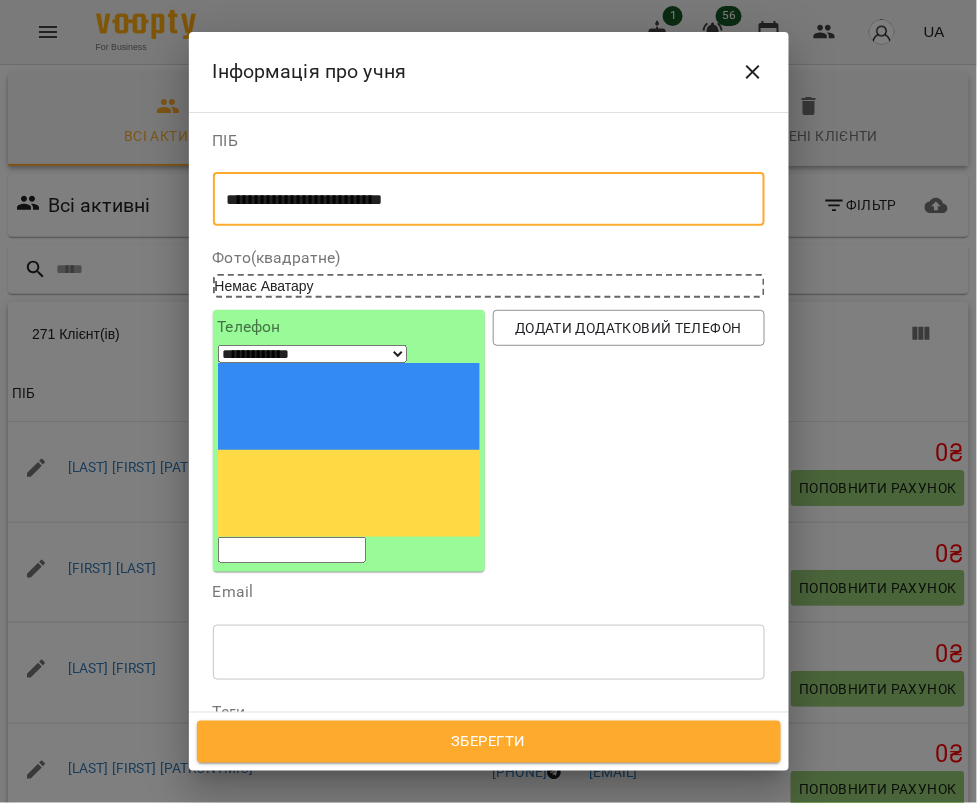 type on "**********" 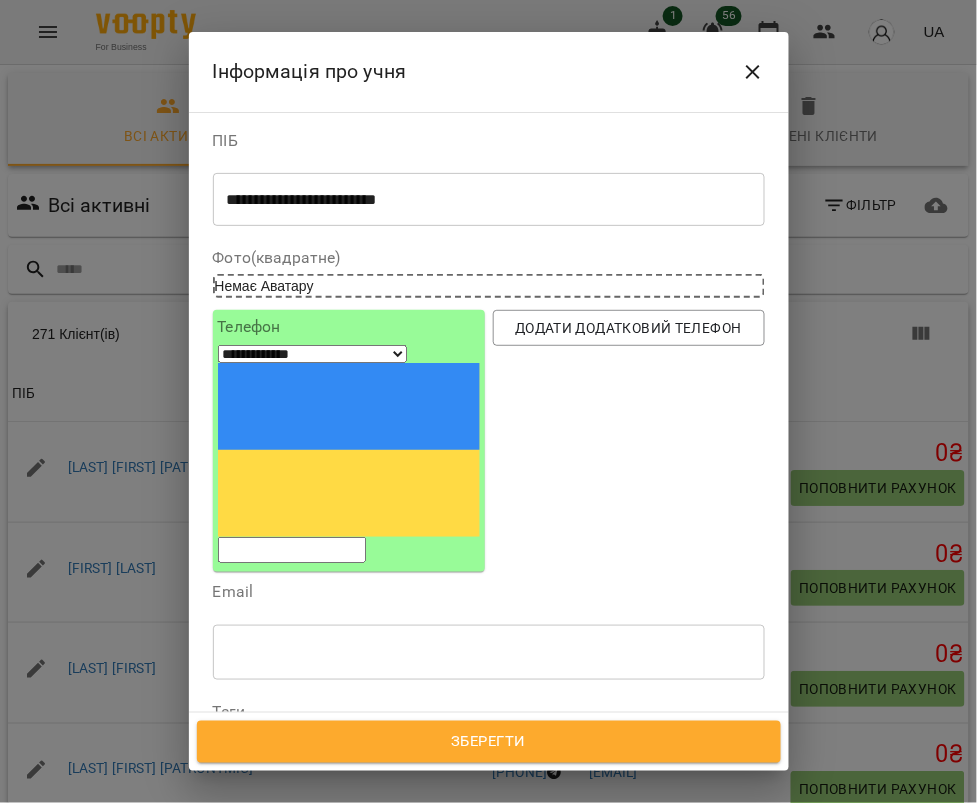 click at bounding box center [292, 550] 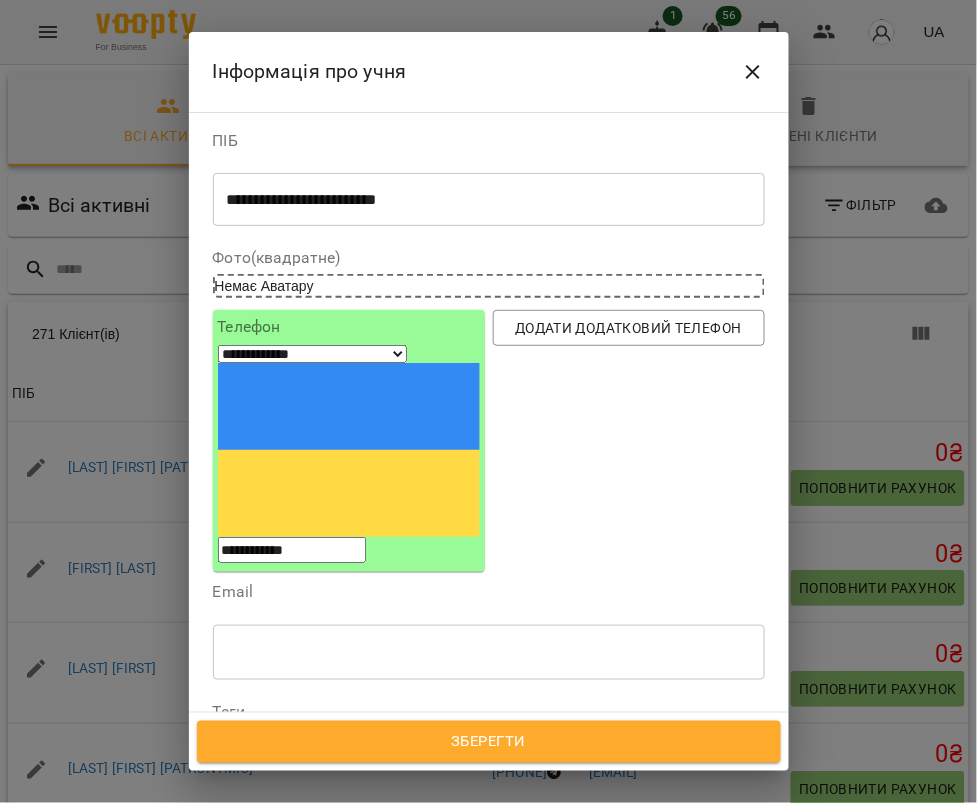 click on "Додати додатковий телефон" at bounding box center [629, 441] 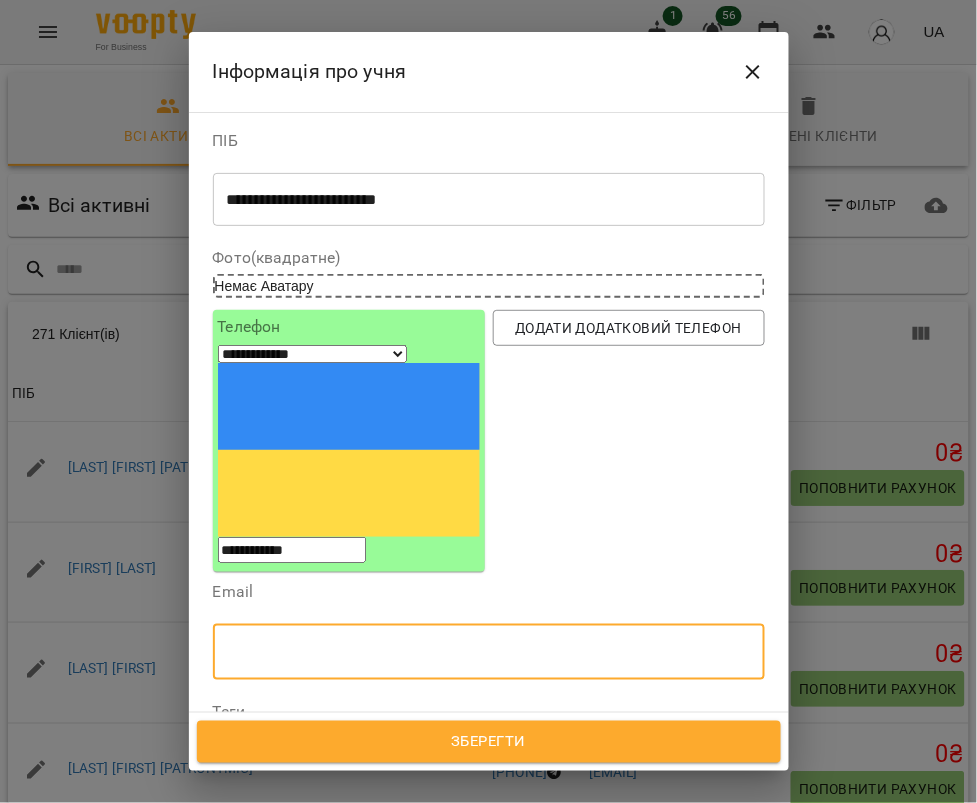 paste on "**********" 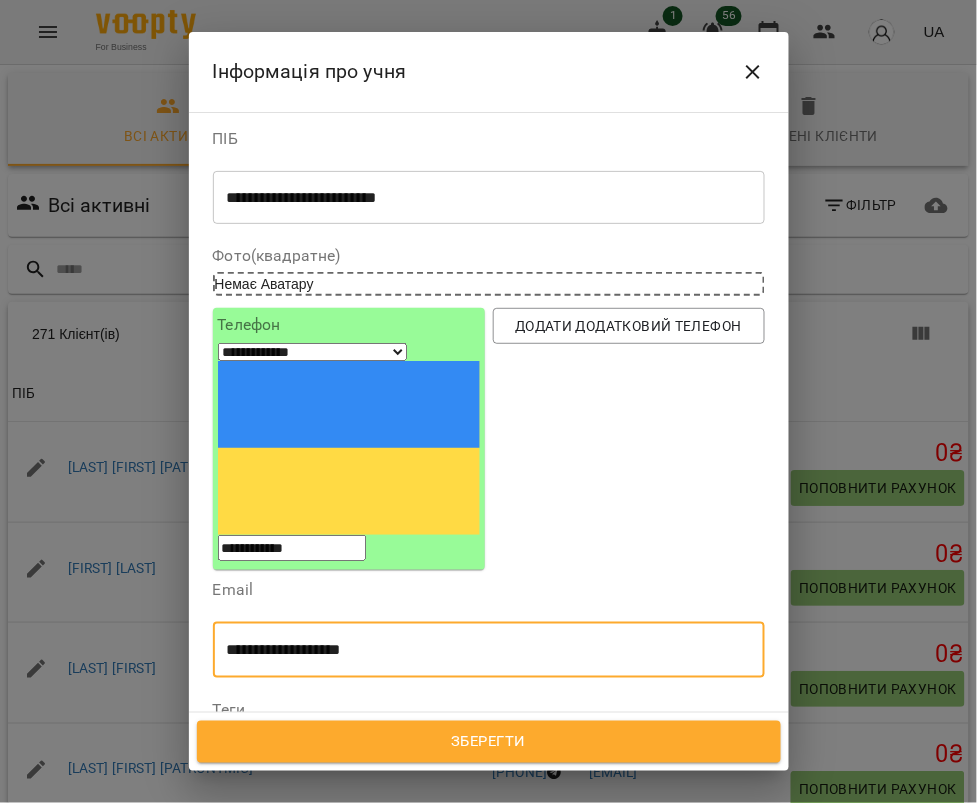 scroll, scrollTop: 0, scrollLeft: 0, axis: both 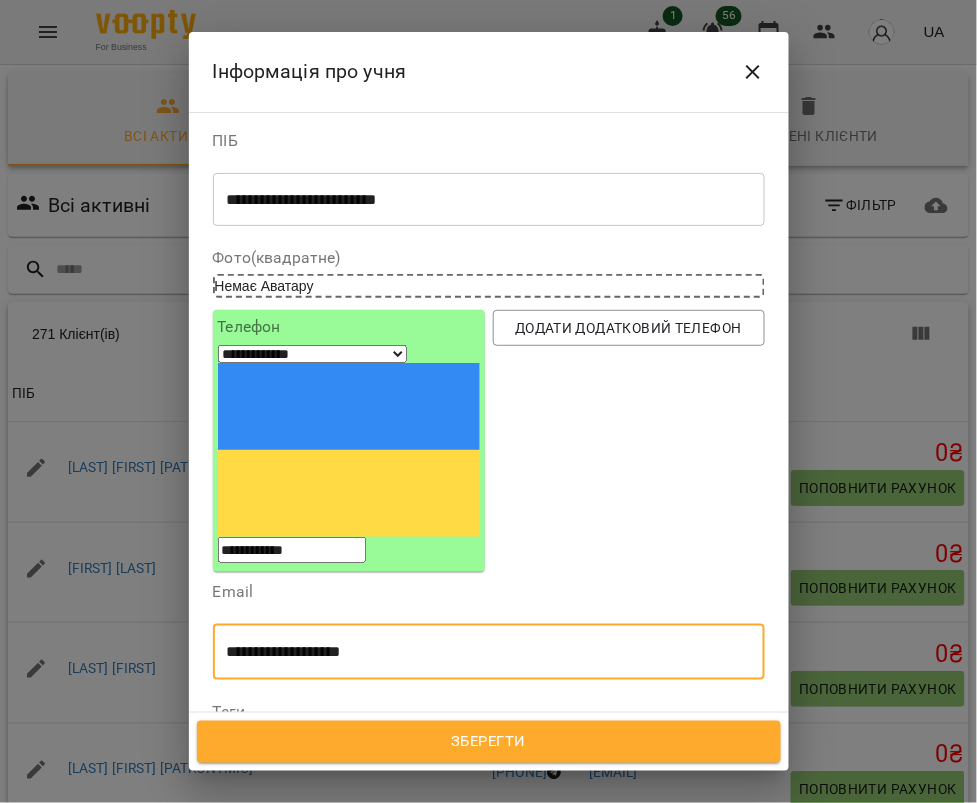 type on "**********" 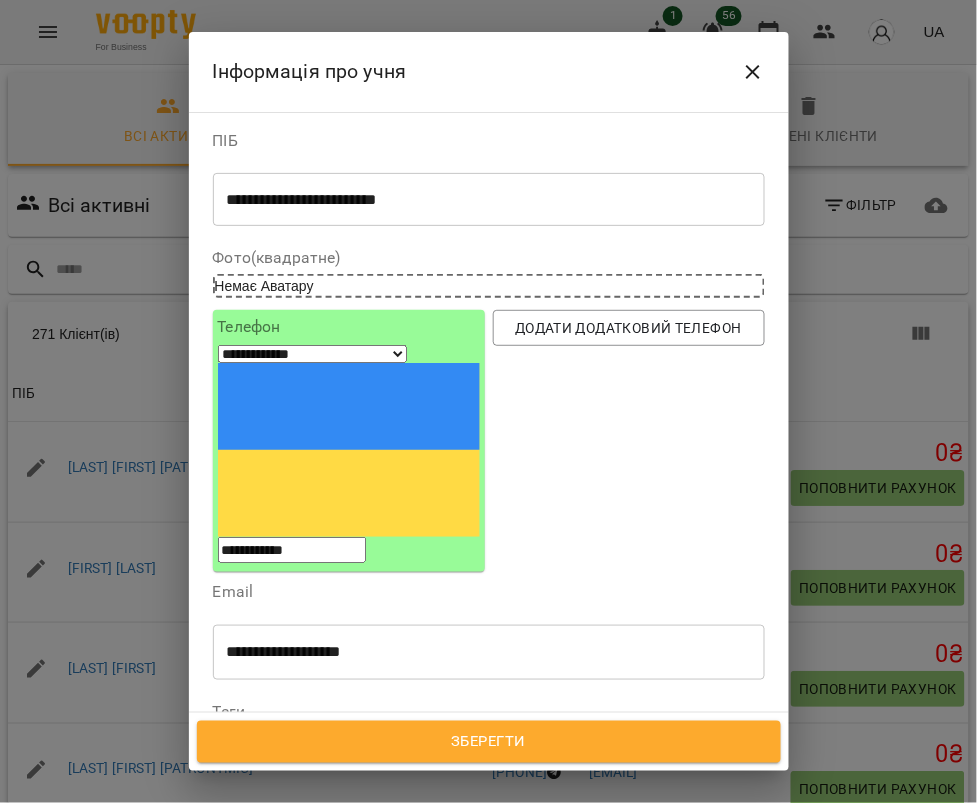 click on "**********" at bounding box center (292, 550) 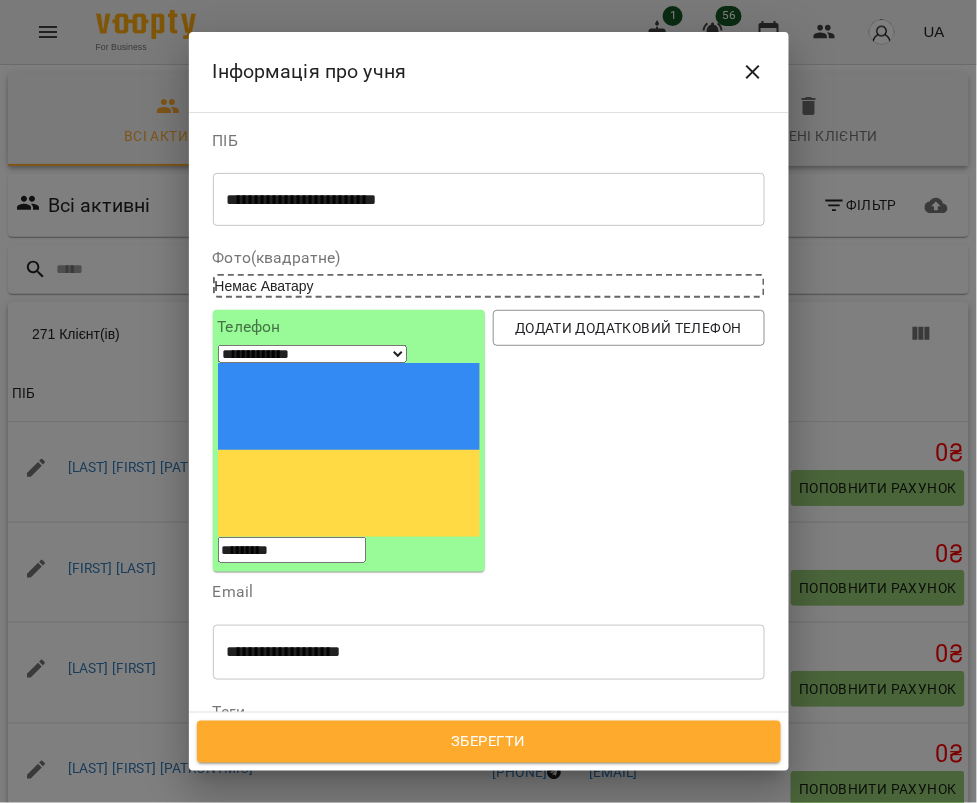 type on "**********" 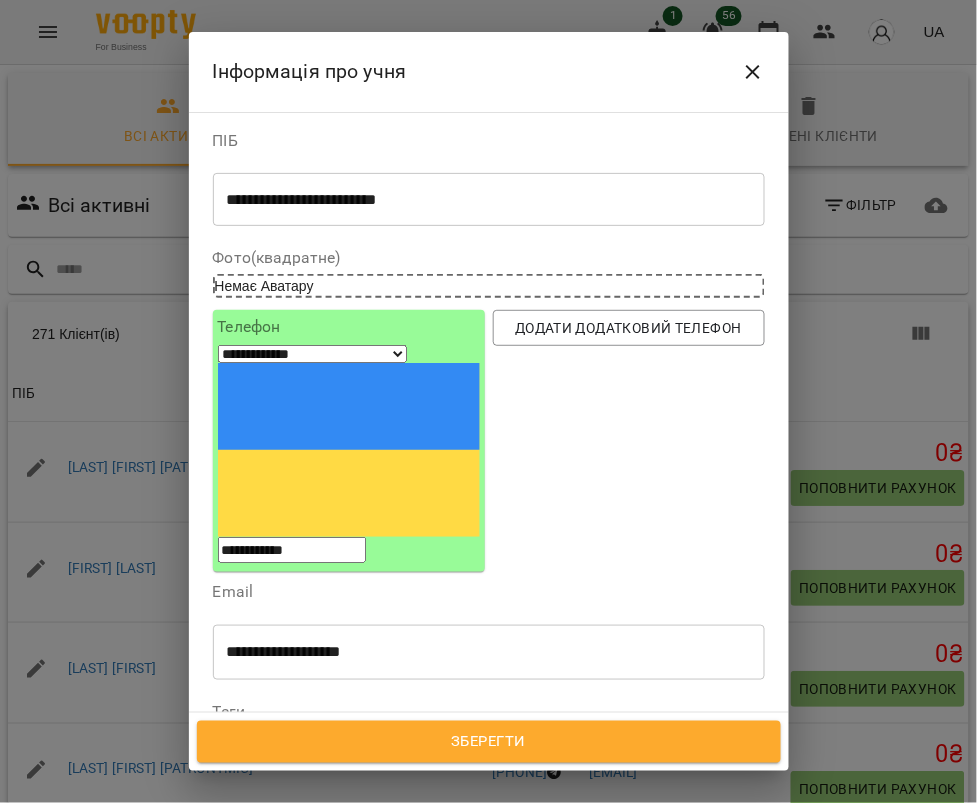 click on "Додати додатковий телефон" at bounding box center [629, 441] 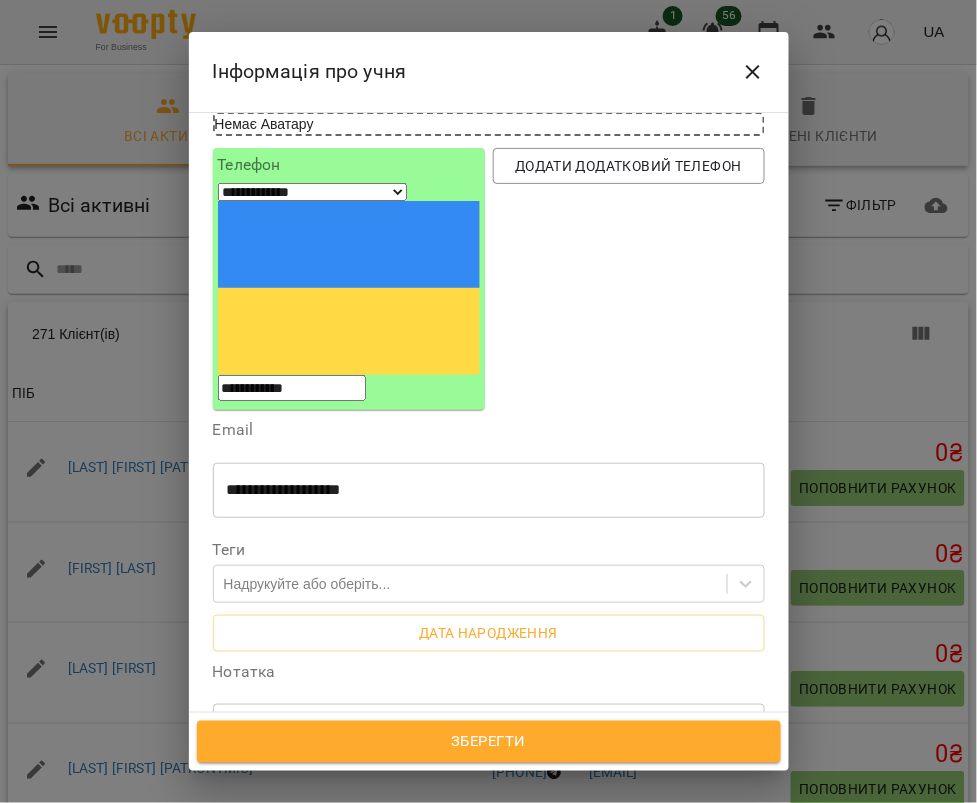 scroll, scrollTop: 181, scrollLeft: 0, axis: vertical 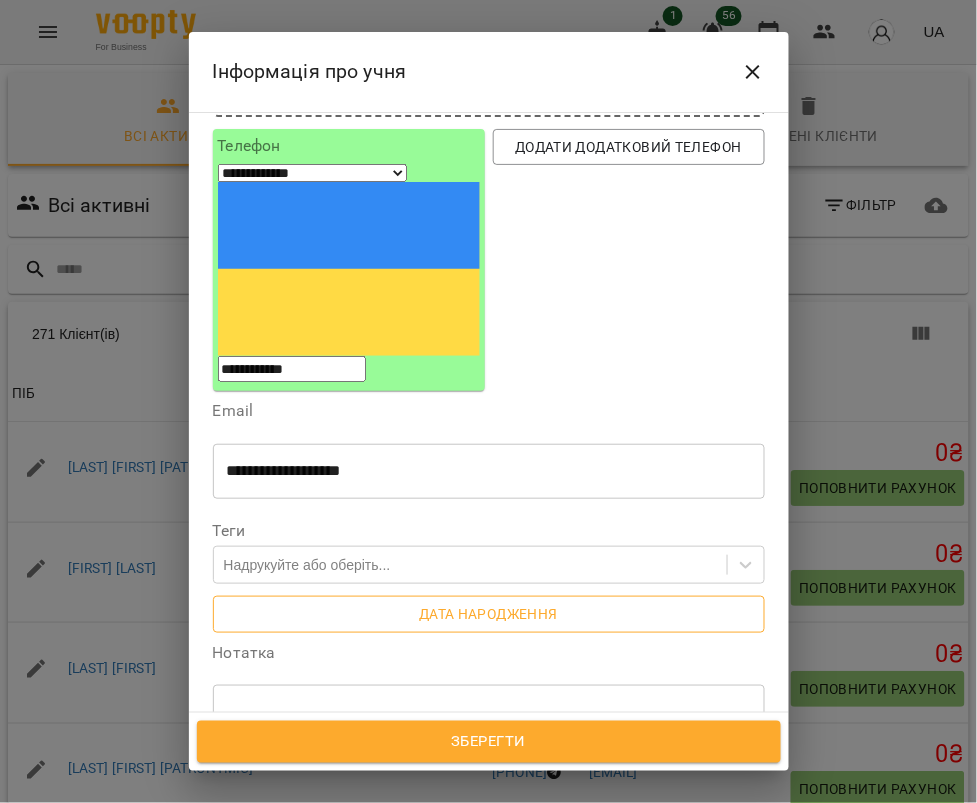 click on "Дата народження" at bounding box center (489, 614) 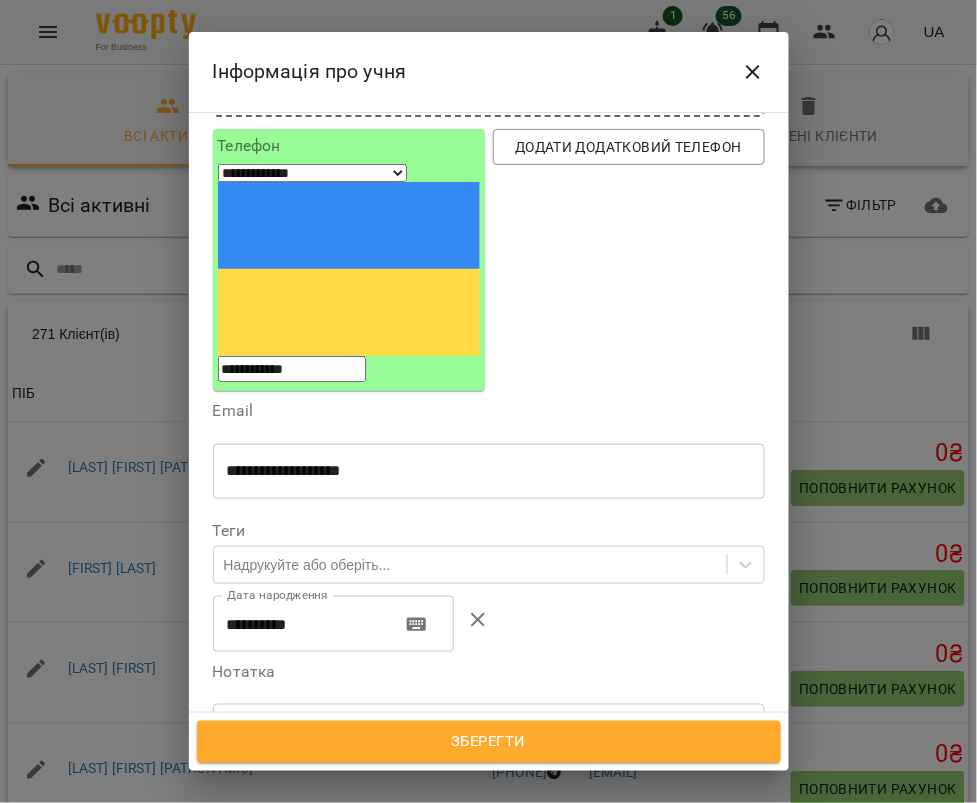 click 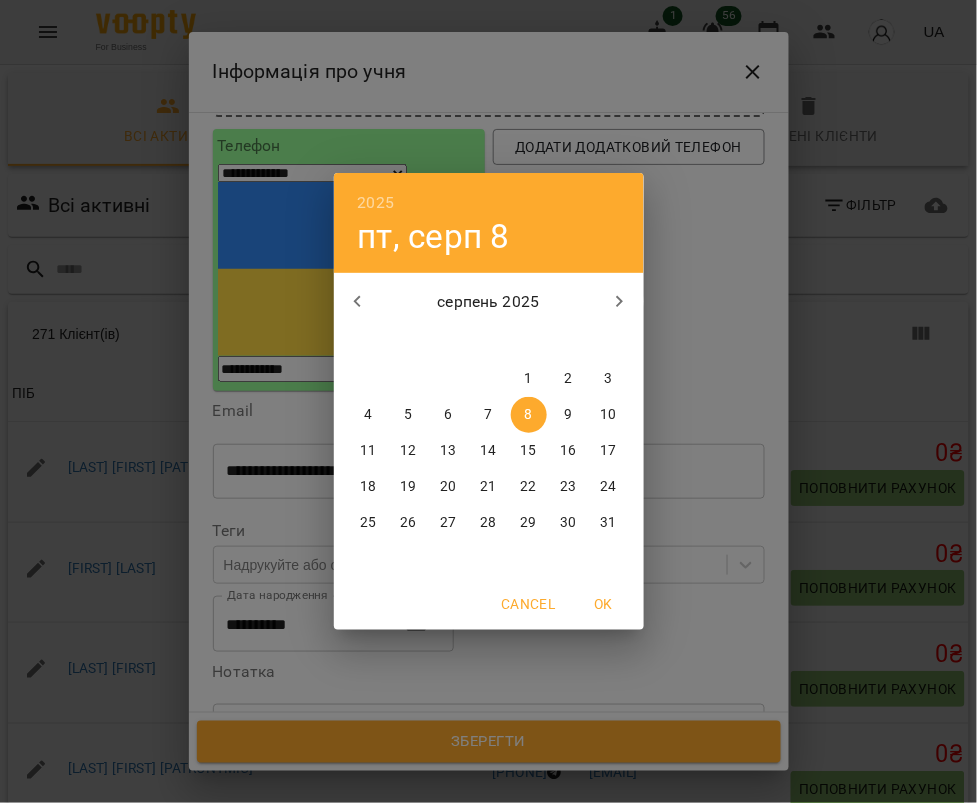 click on "серпень 2025" at bounding box center (488, 302) 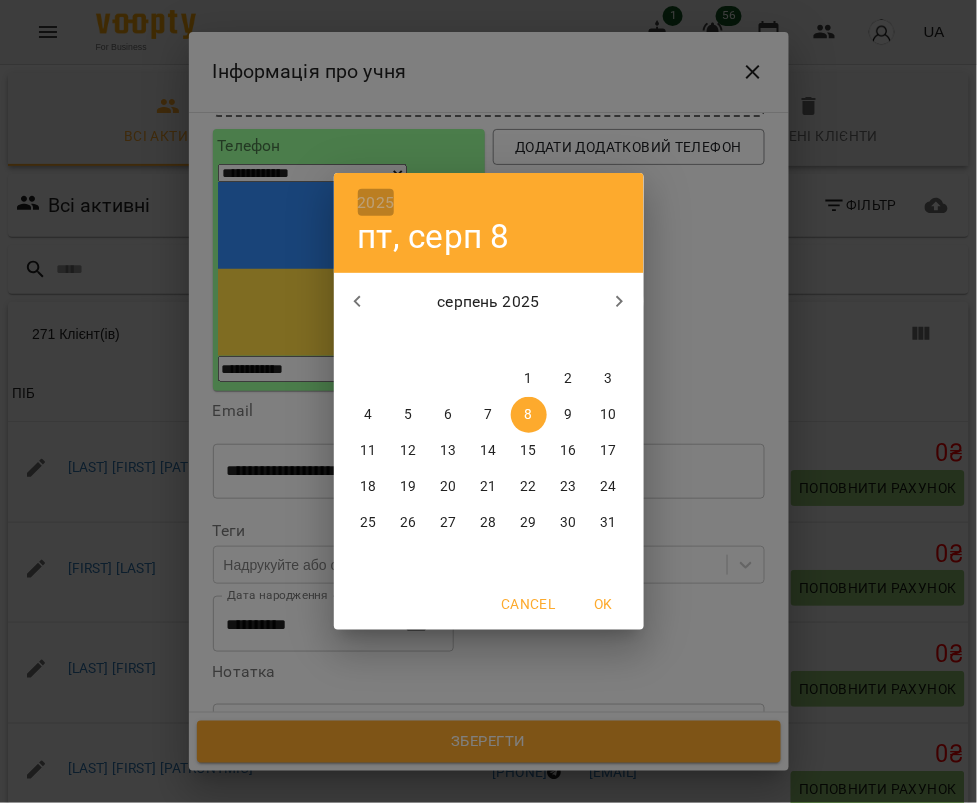 click on "2025" at bounding box center [376, 203] 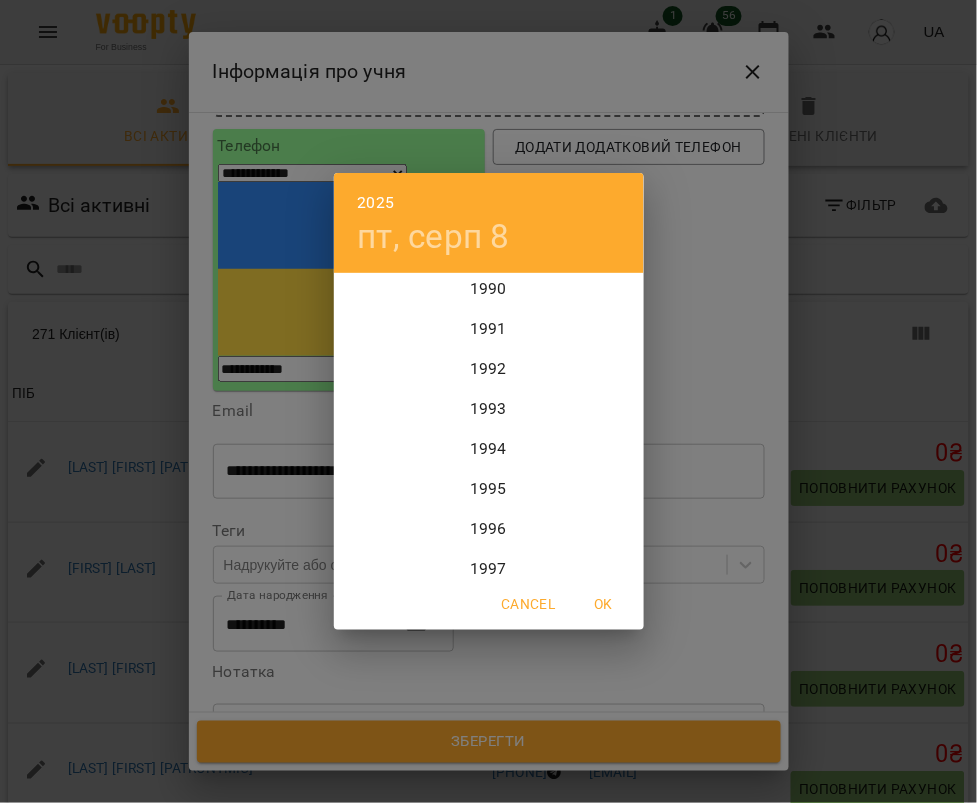 scroll, scrollTop: 3598, scrollLeft: 0, axis: vertical 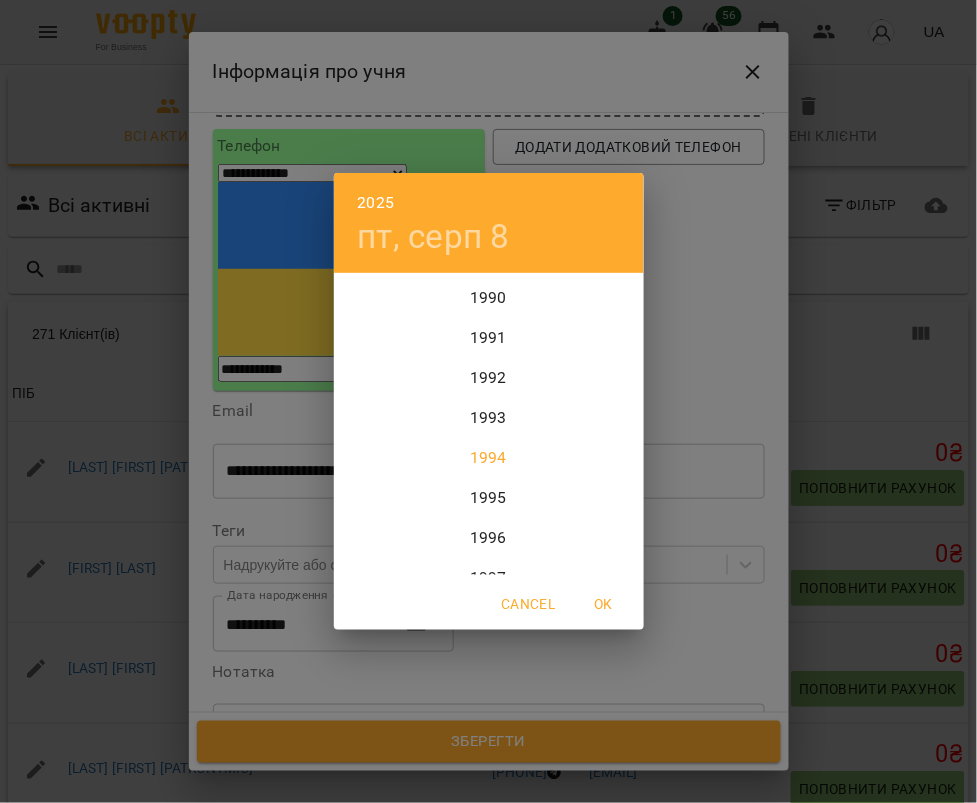 click on "1994" at bounding box center (489, 457) 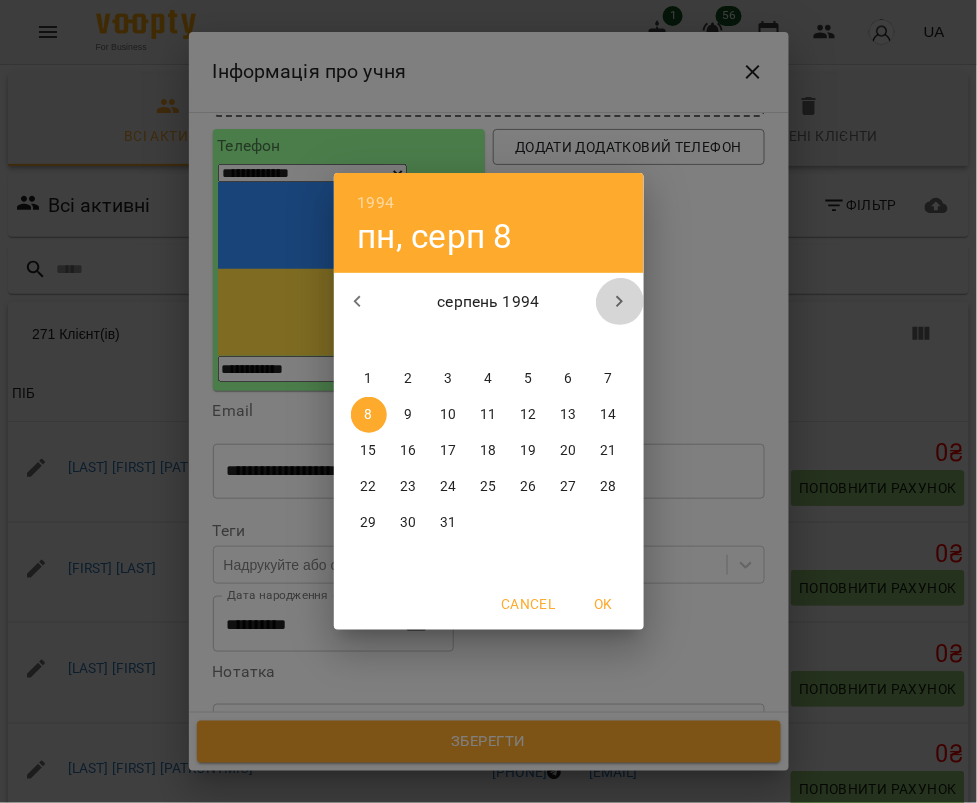 click 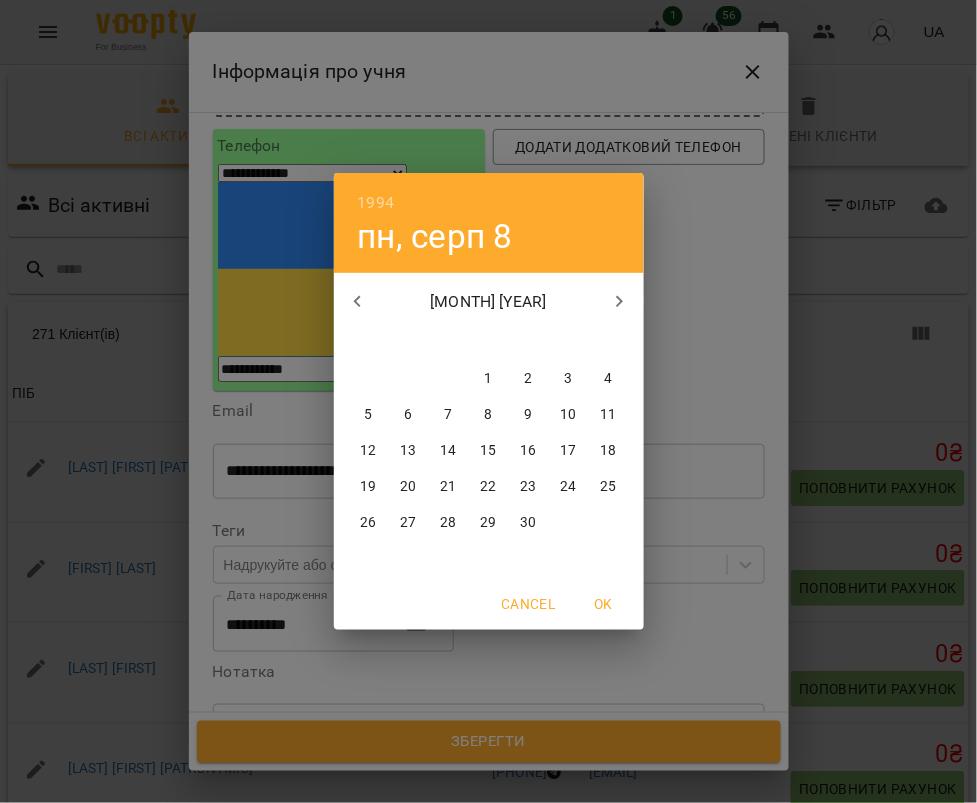 click on "9" at bounding box center [528, 415] 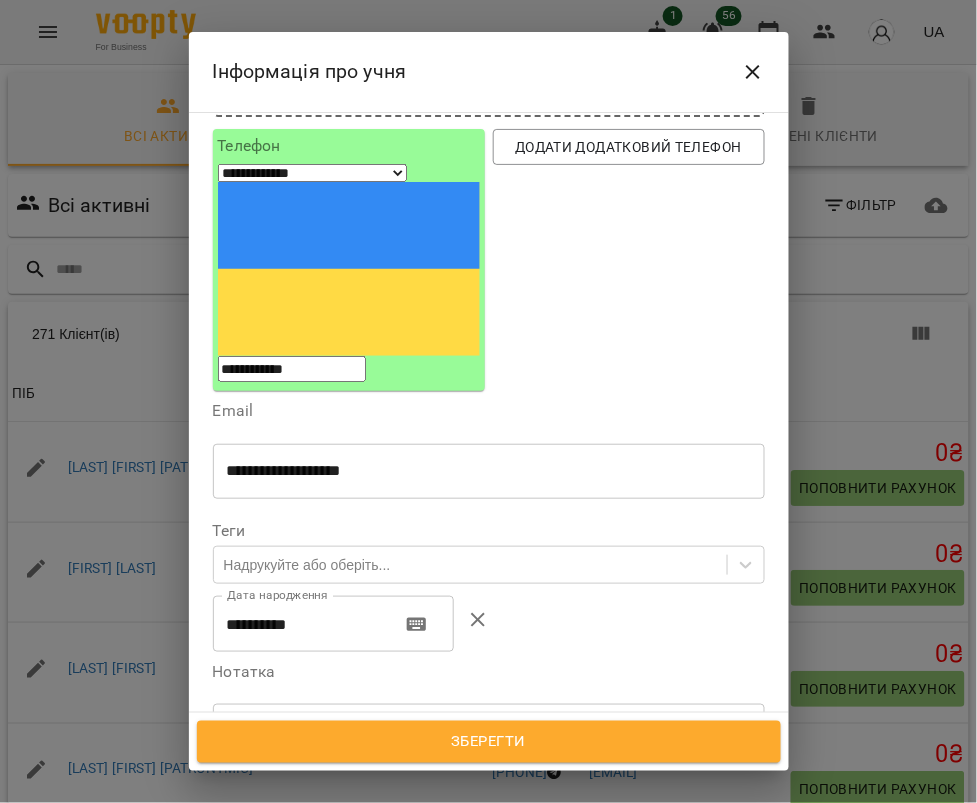 click at bounding box center [489, 730] 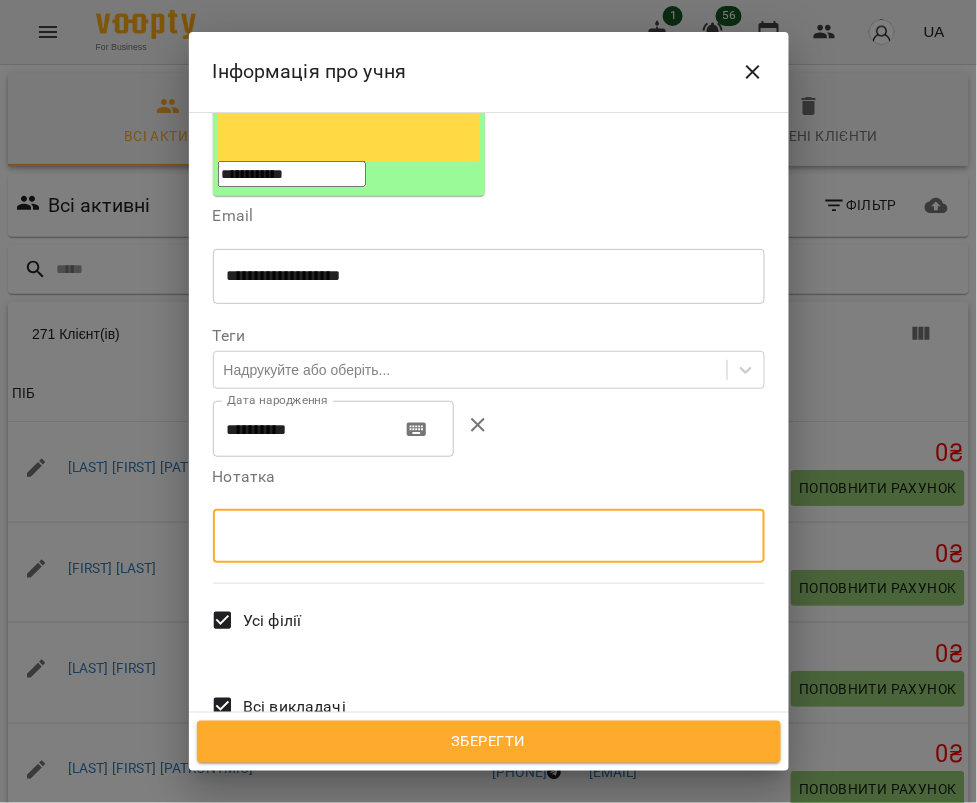 scroll, scrollTop: 377, scrollLeft: 0, axis: vertical 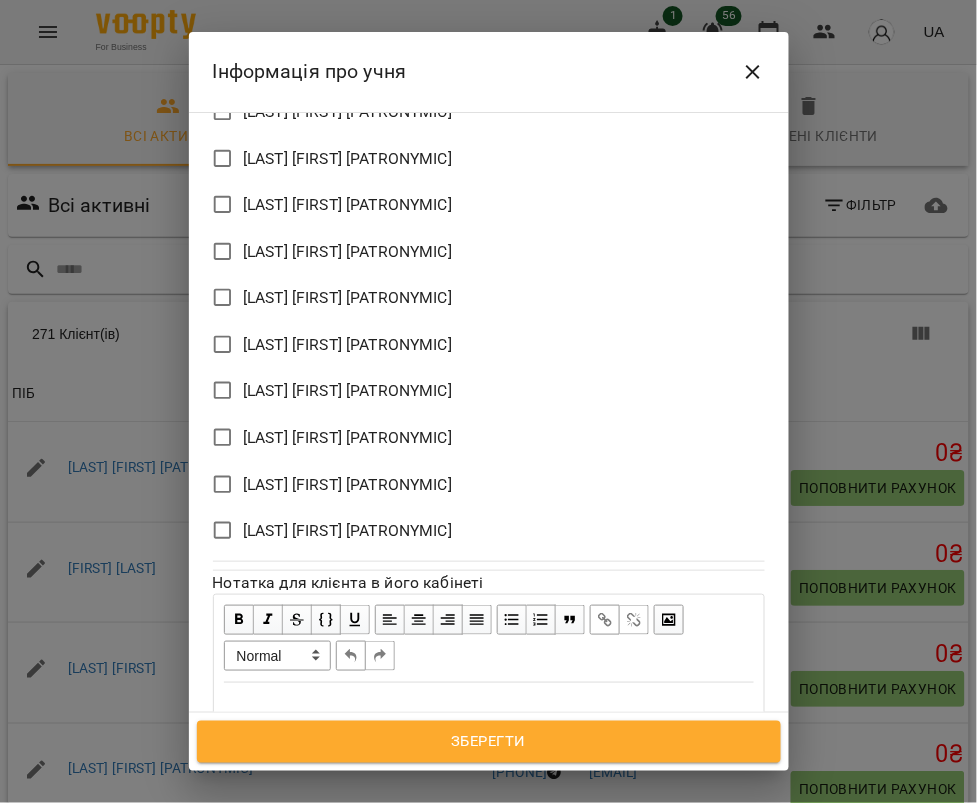 click on "Зберегти" at bounding box center [489, 742] 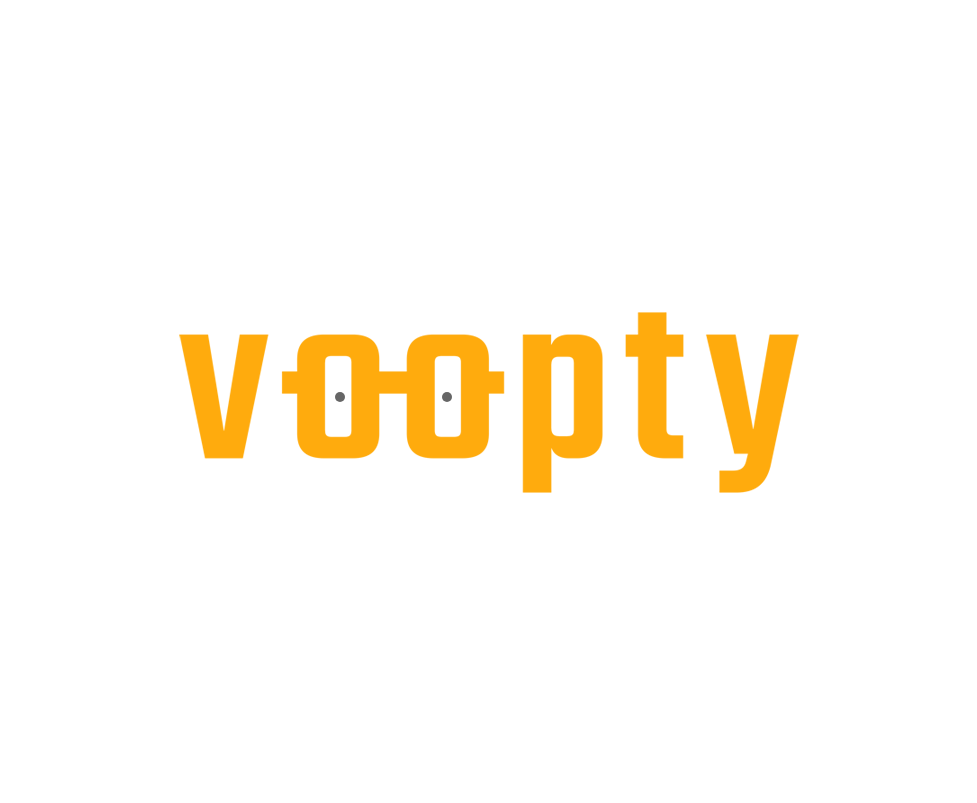 scroll, scrollTop: 0, scrollLeft: 0, axis: both 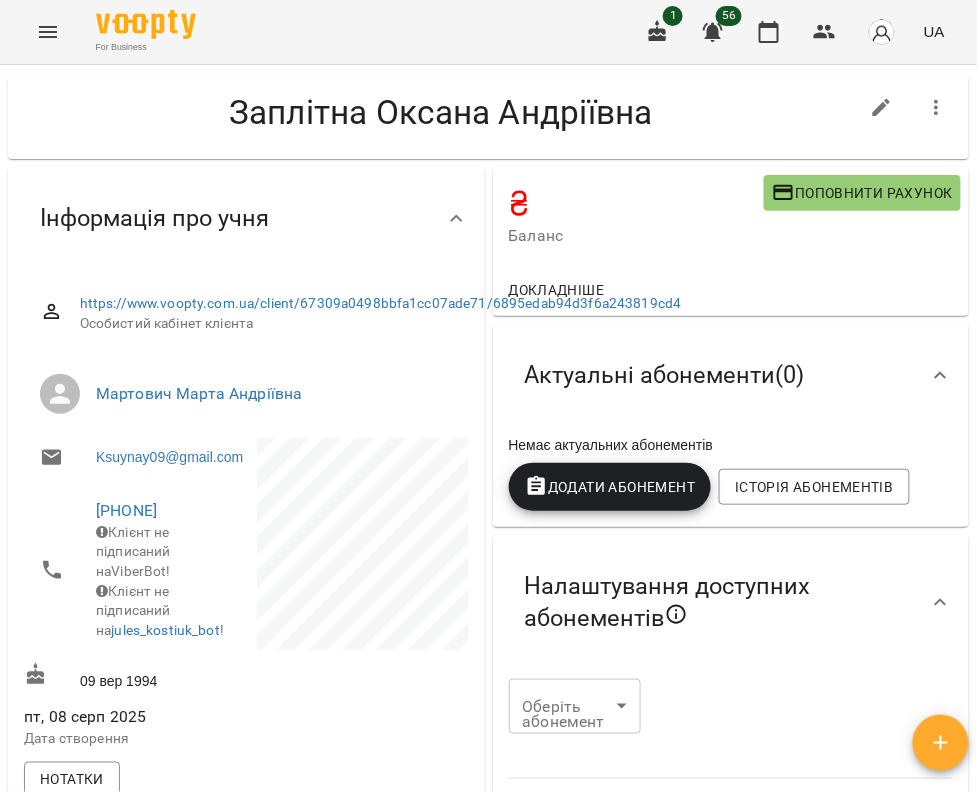 click on "Додати Абонемент" at bounding box center [610, 487] 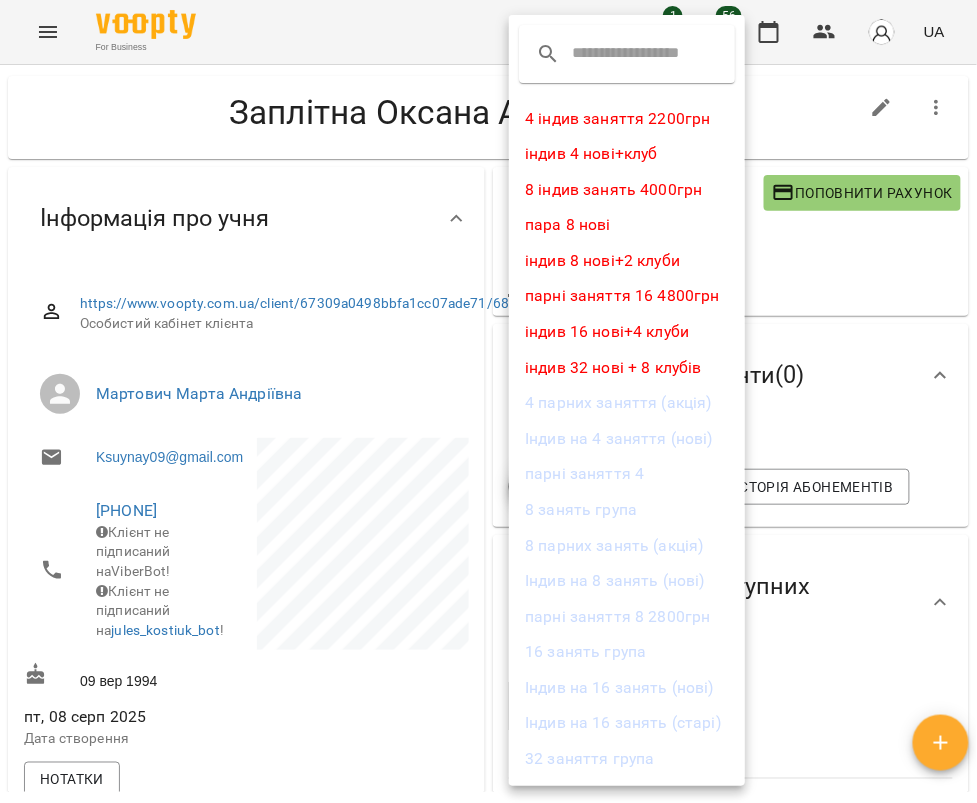 click on "4 індив заняття 2200грн" at bounding box center [627, 119] 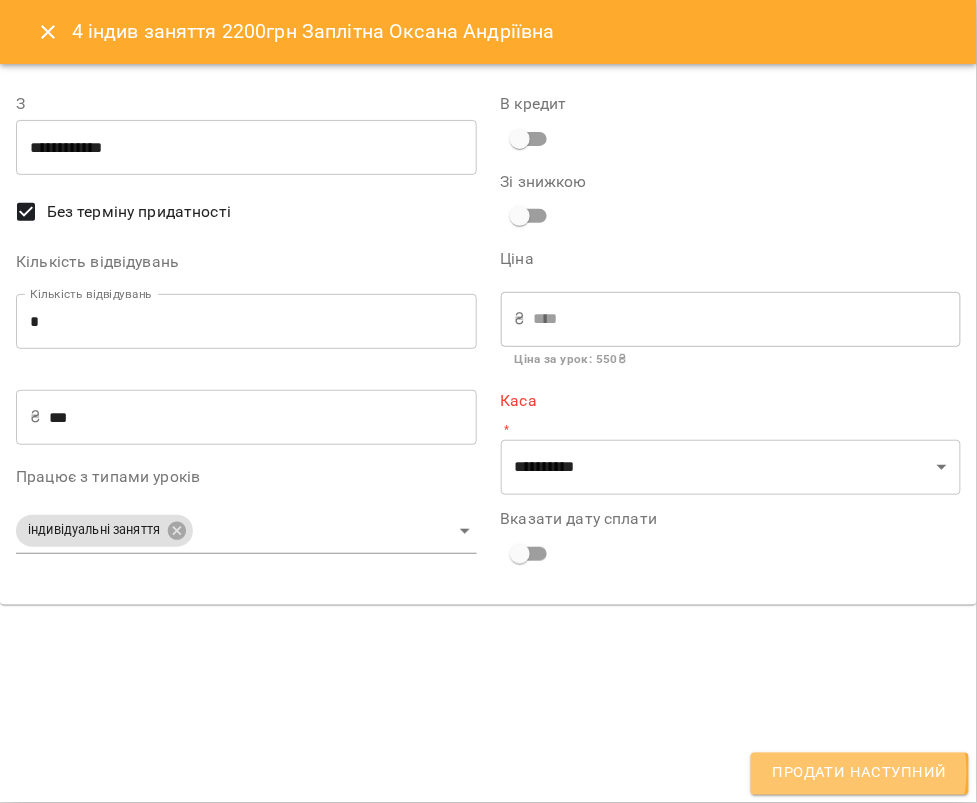 click on "Продати наступний" at bounding box center (860, 774) 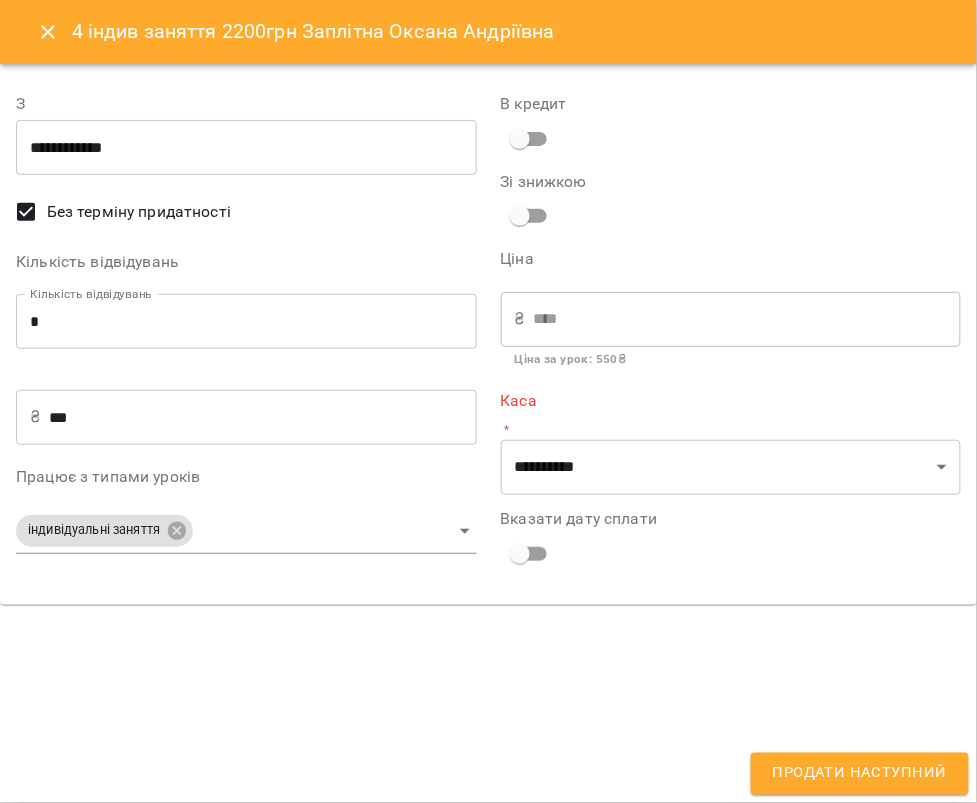 click on "Продати наступний" at bounding box center [860, 774] 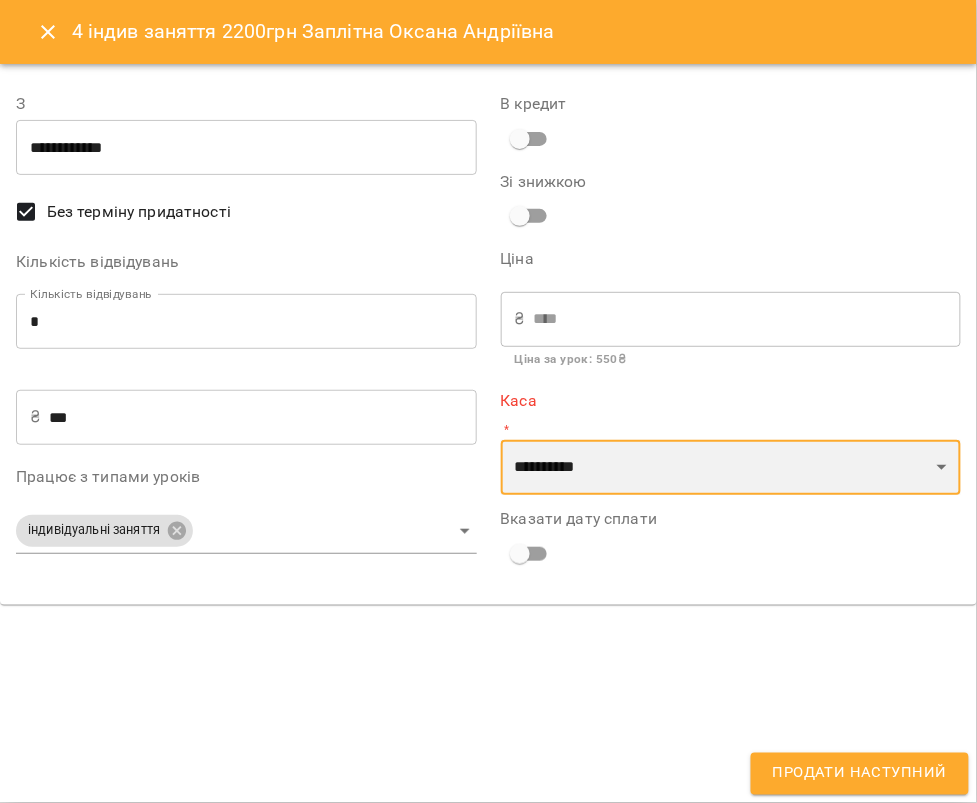 select on "****" 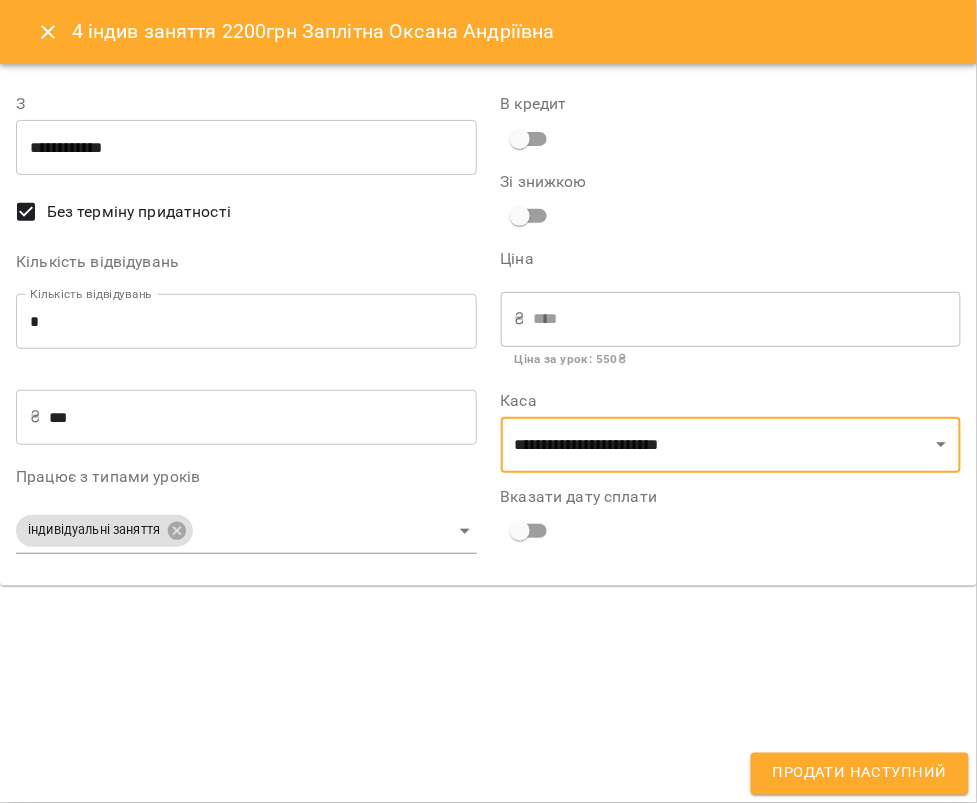 click on "Продати наступний" at bounding box center (860, 774) 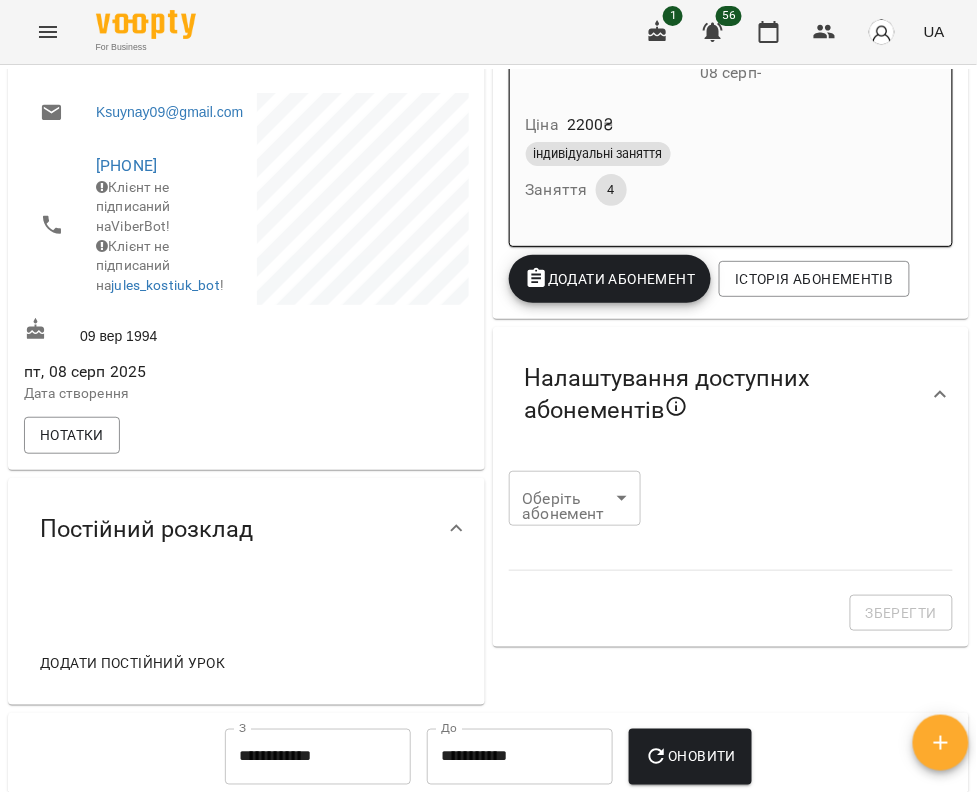 scroll, scrollTop: 380, scrollLeft: 0, axis: vertical 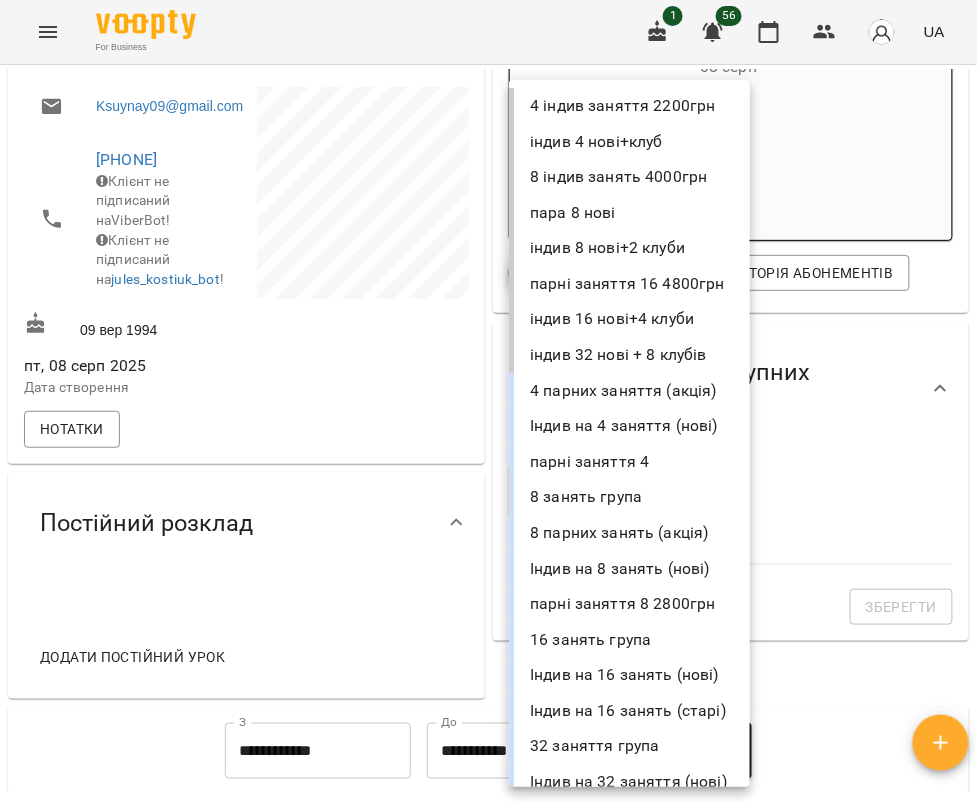click on "For Business 1 56 UA Мої клієнти / Заплітна Оксана Андріївна Заплітна Оксана Андріївна 0 ₴ Баланс Поповнити рахунок Актуальні абонементи ( 1 ) 4 індив заняття 2200грн 08 серп - Ціна 2200 ₴ індивідуальні заняття Заняття 4 Додати Абонемент Історія абонементів Налаштування доступних абонементів Оберіть абонемент ​ Оберіть абонемент Зберегти Інформація про учня https://www.voopty.com.ua/client/67309a0498bbfa1cc07ade71/6895edab94d3f6a243819cd4 Особистий кабінет клієнта Мартович Марта Андріївна Ksuynay09@gmail.com +380687252673 Клієнт не підписаний на ViberBot! Клієнт не підписаний на ! З" at bounding box center [488, 434] 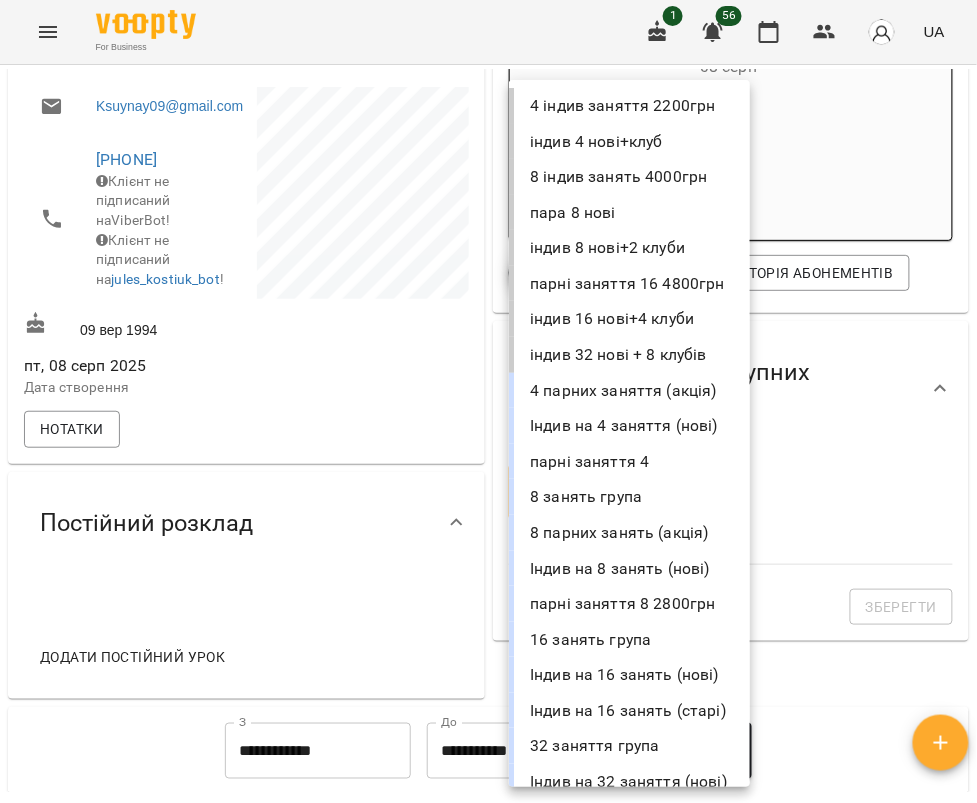 click at bounding box center (488, 401) 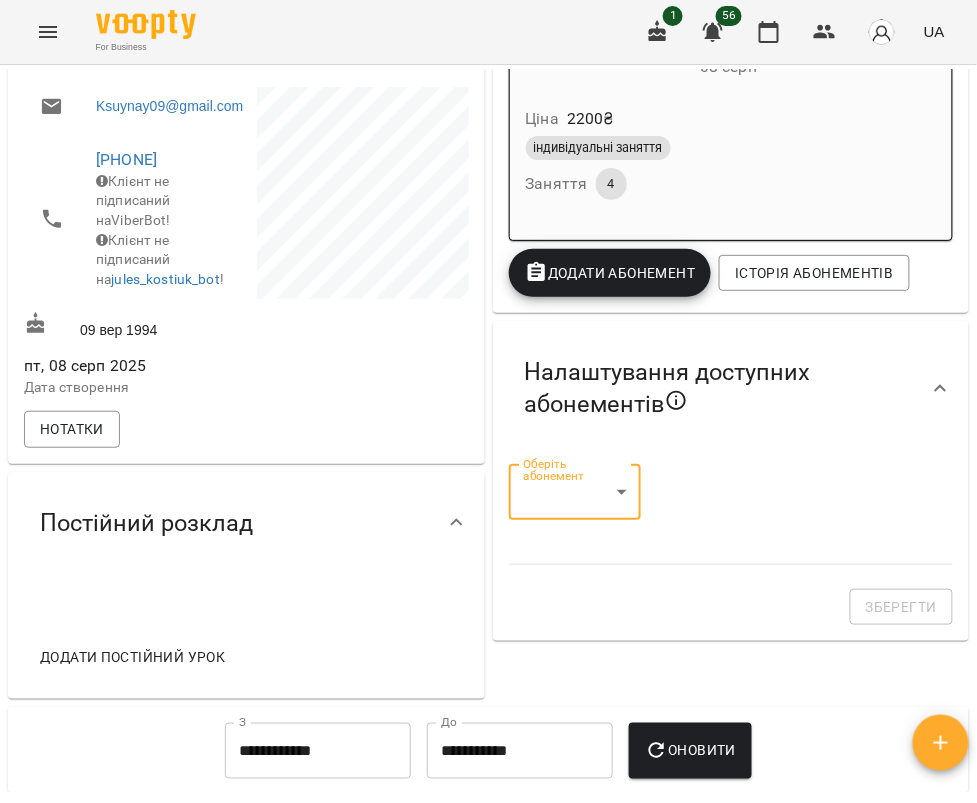 click on "For Business 1 56 UA Мої клієнти / Заплітна Оксана Андріївна Заплітна Оксана Андріївна 0 ₴ Баланс Поповнити рахунок Актуальні абонементи ( 1 ) 4 індив заняття 2200грн 08 серп - Ціна 2200 ₴ індивідуальні заняття Заняття 4 Додати Абонемент Історія абонементів Налаштування доступних абонементів Оберіть абонемент ​ Оберіть абонемент Зберегти Інформація про учня https://www.voopty.com.ua/client/67309a0498bbfa1cc07ade71/6895edab94d3f6a243819cd4 Особистий кабінет клієнта Мартович Марта Андріївна Ksuynay09@gmail.com +380687252673 Клієнт не підписаний на ViberBot! Клієнт не підписаний на ! З" at bounding box center (488, 434) 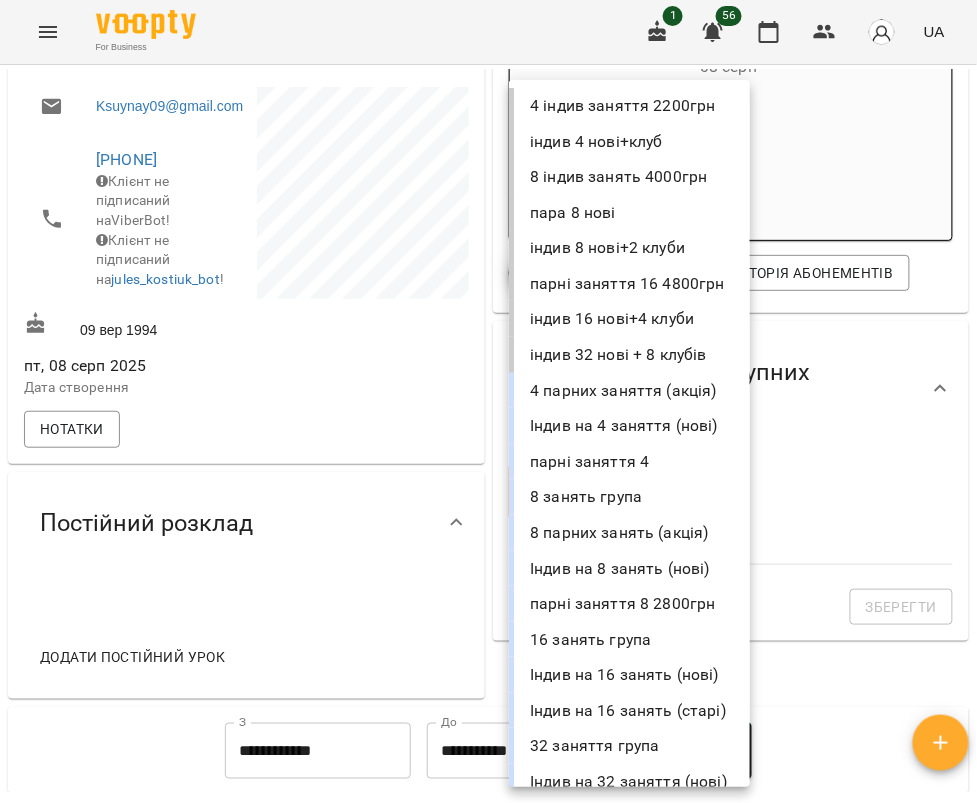 click at bounding box center [488, 401] 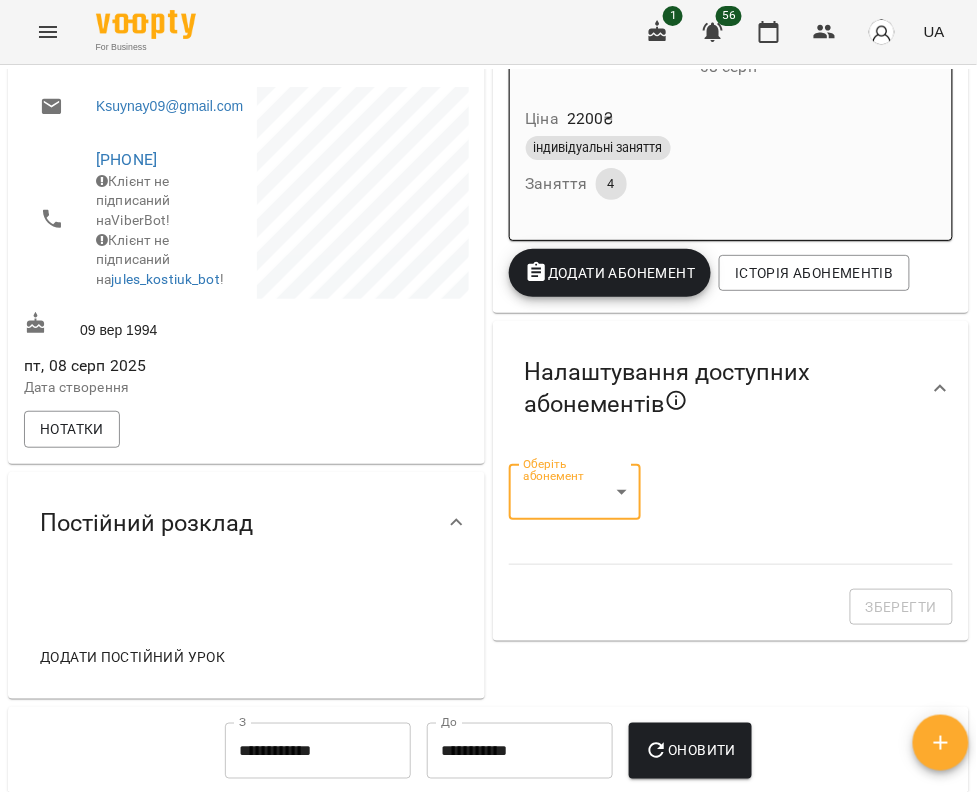 click on "Оберіть абонемент ​ Оберіть абонемент Зберегти" at bounding box center (731, 545) 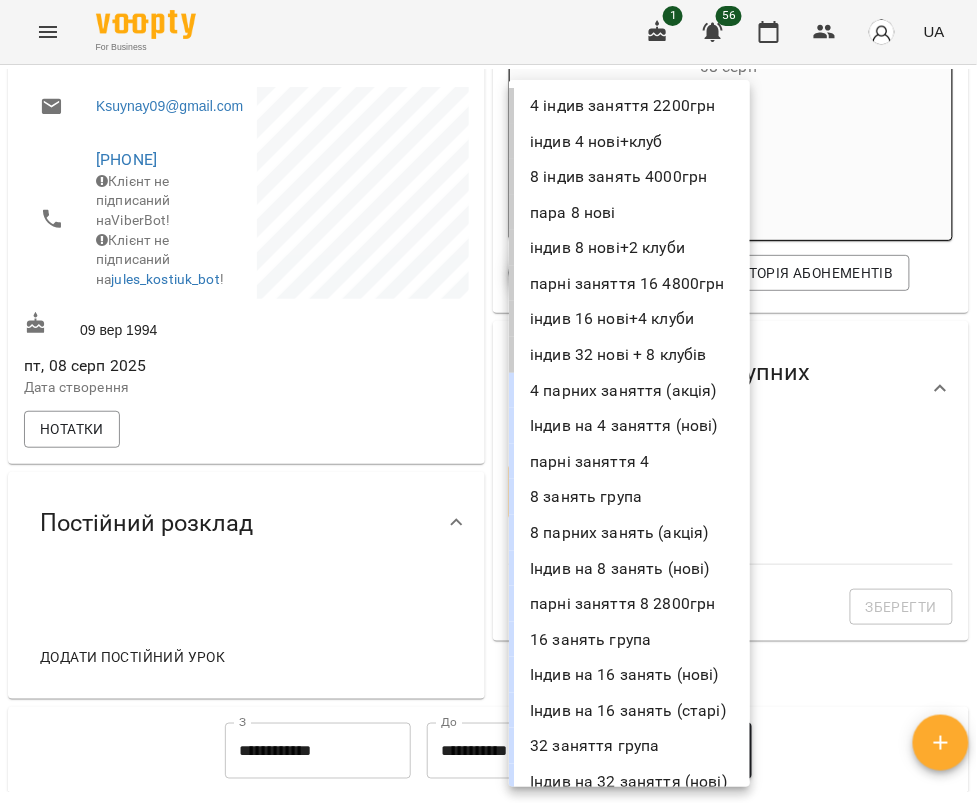 click on "For Business 1 56 UA Мої клієнти / Заплітна Оксана Андріївна Заплітна Оксана Андріївна 0 ₴ Баланс Поповнити рахунок Актуальні абонементи ( 1 ) 4 індив заняття 2200грн 08 серп - Ціна 2200 ₴ індивідуальні заняття Заняття 4 Додати Абонемент Історія абонементів Налаштування доступних абонементів Оберіть абонемент ​ Оберіть абонемент Зберегти Інформація про учня https://www.voopty.com.ua/client/67309a0498bbfa1cc07ade71/6895edab94d3f6a243819cd4 Особистий кабінет клієнта Мартович Марта Андріївна Ksuynay09@gmail.com +380687252673 Клієнт не підписаний на ViberBot! Клієнт не підписаний на ! З" at bounding box center (488, 434) 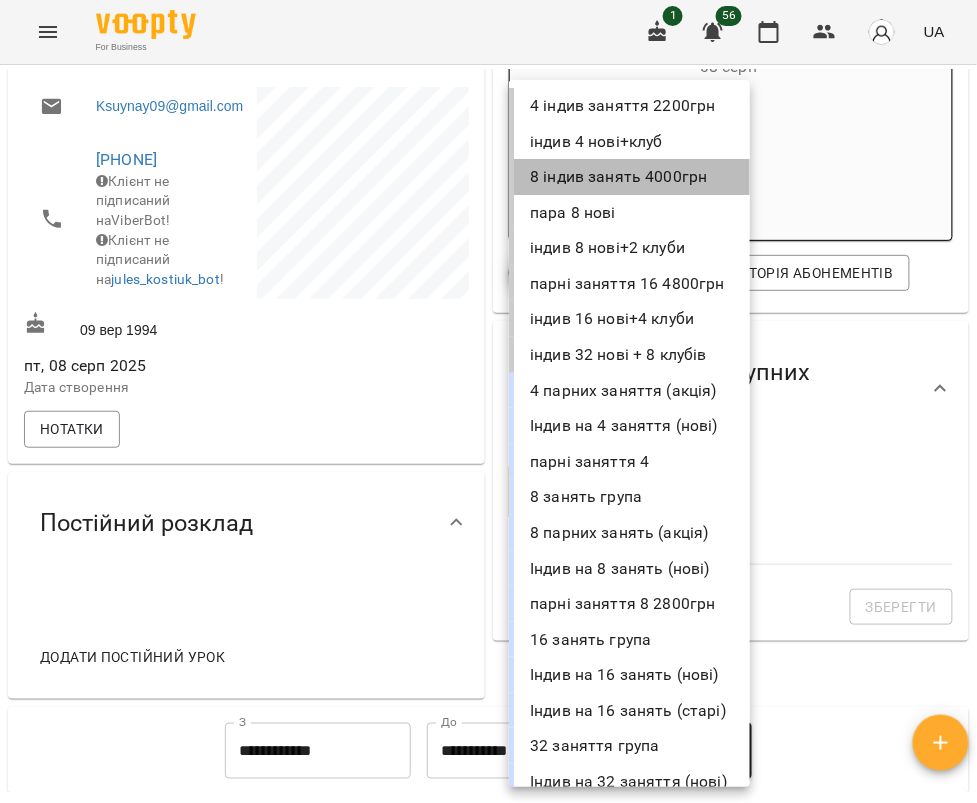 click on "8 індив занять 4000грн" at bounding box center [629, 177] 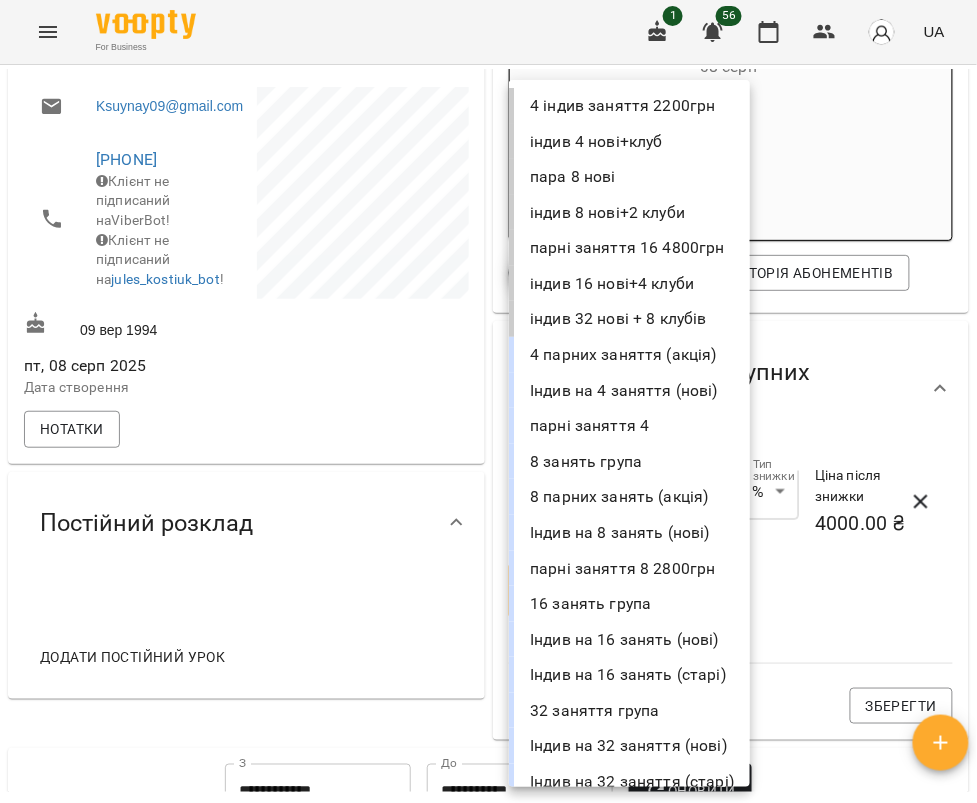 click on "**********" at bounding box center (488, 434) 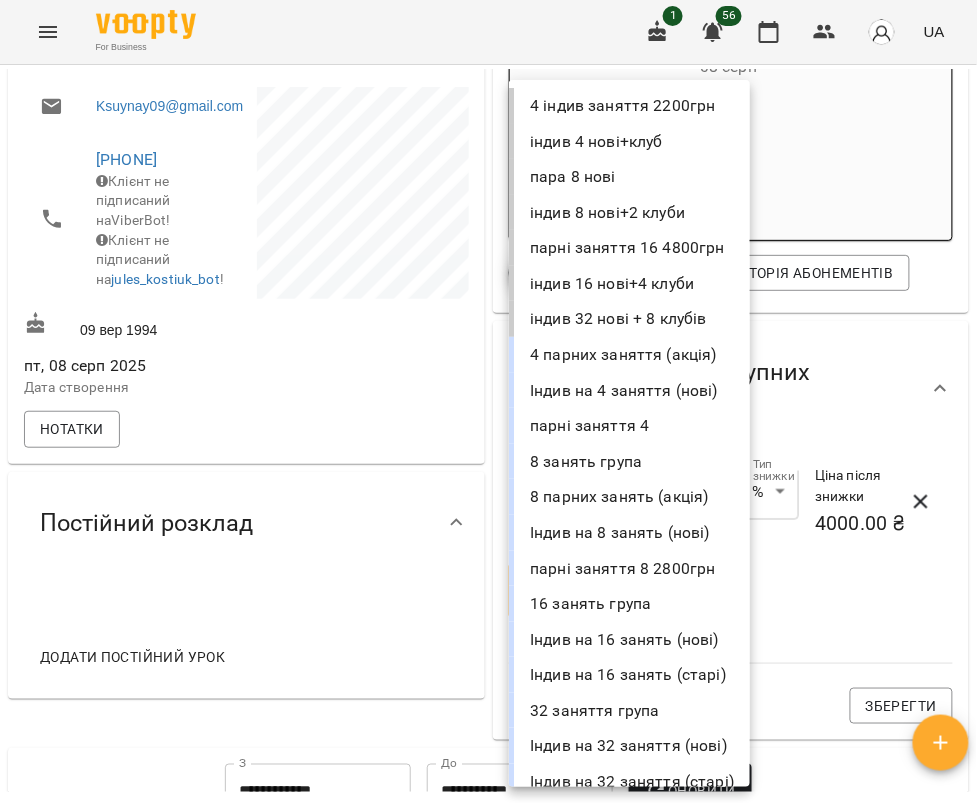 click on "індив 16 нові+4 клуби" at bounding box center [629, 284] 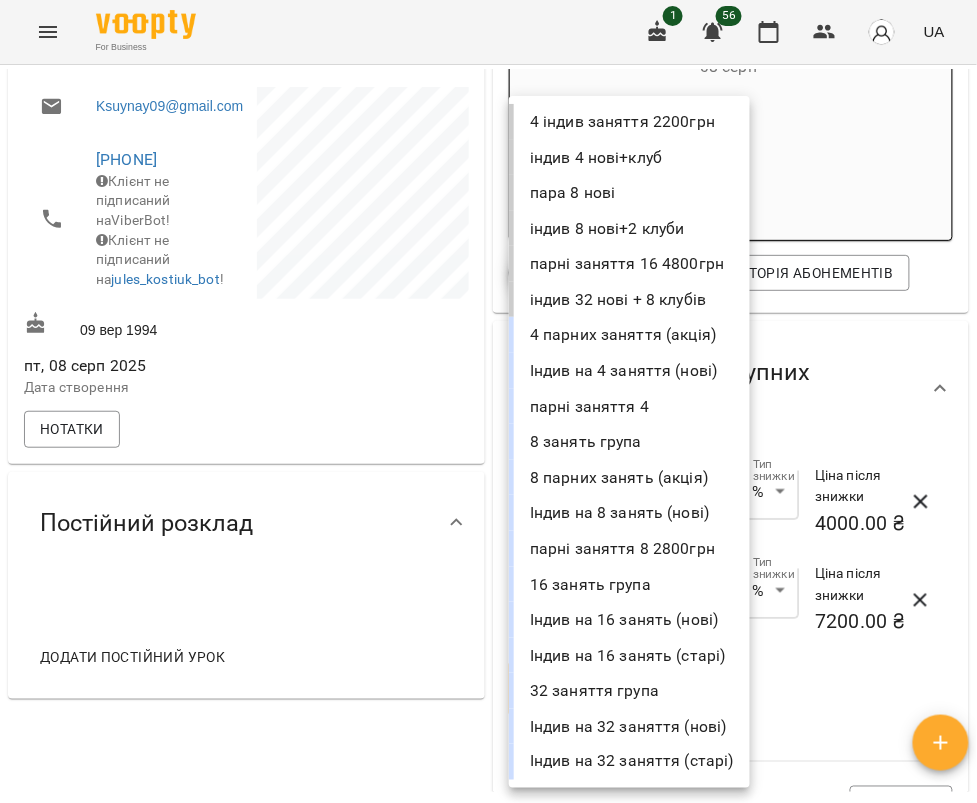 click on "**********" at bounding box center (488, 434) 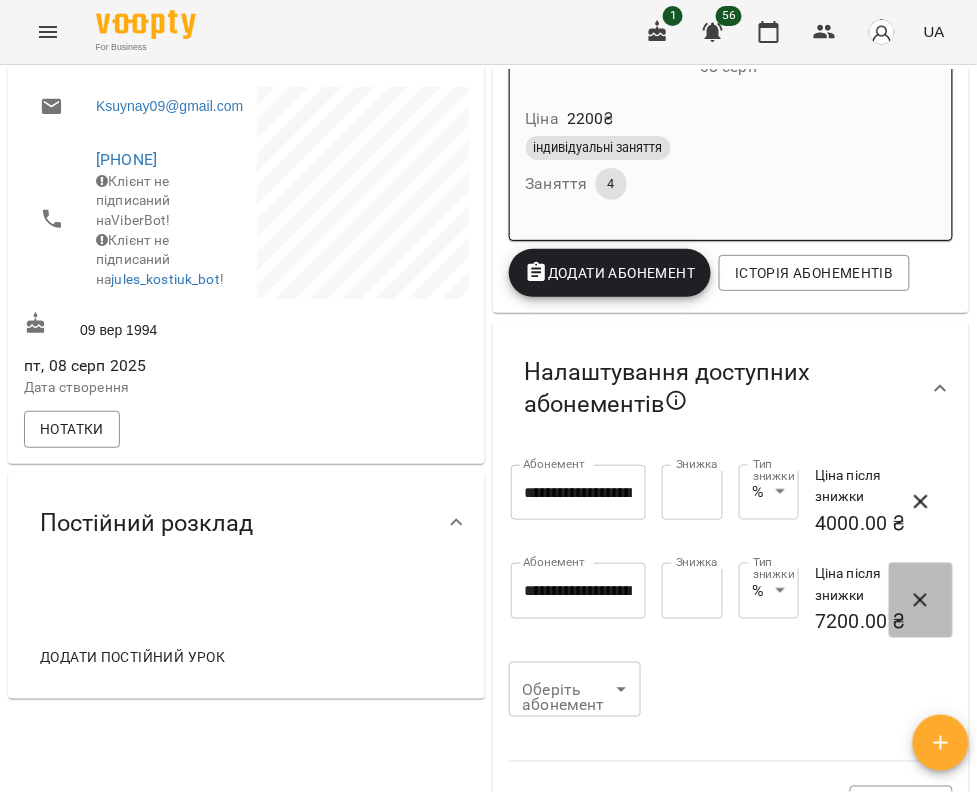 click 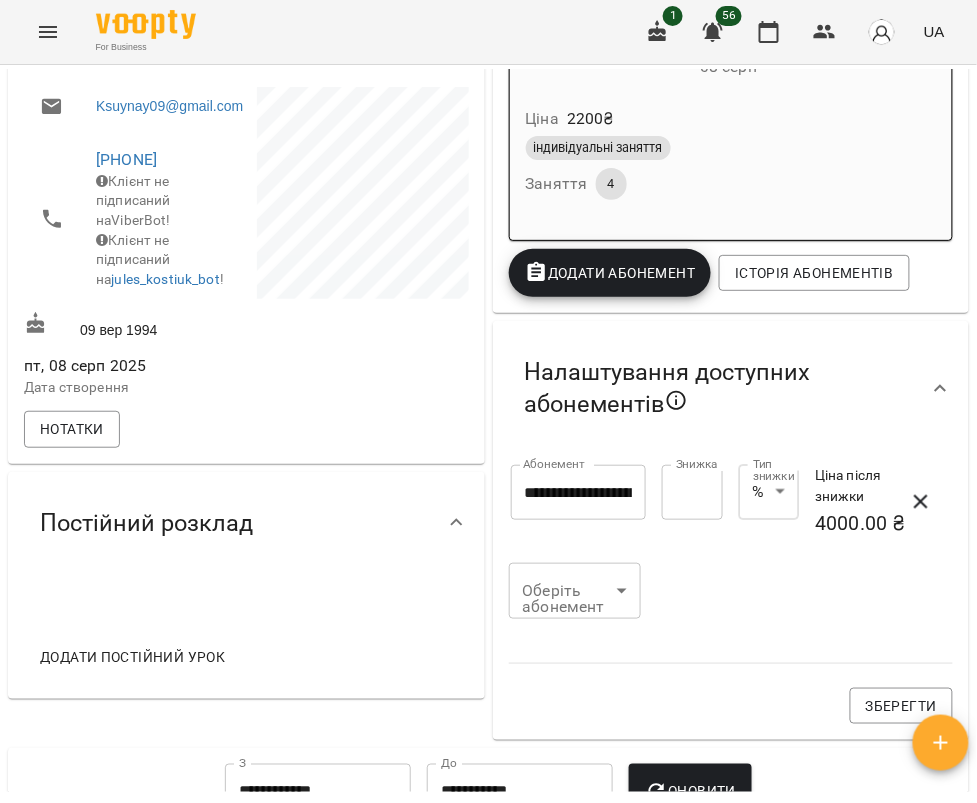 click 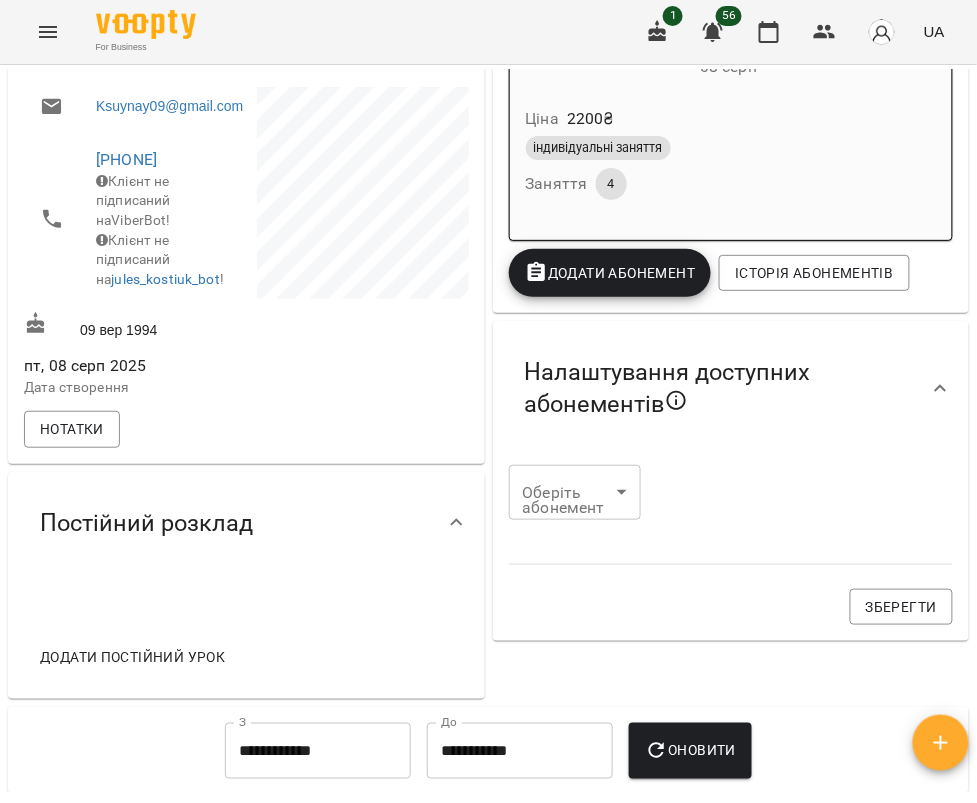 click on "For Business 1 56 UA Мої клієнти / Заплітна Оксана Андріївна Заплітна Оксана Андріївна 0 ₴ Баланс Поповнити рахунок Актуальні абонементи ( 1 ) 4 індив заняття 2200грн 08 серп - Ціна 2200 ₴ індивідуальні заняття Заняття 4 Додати Абонемент Історія абонементів Налаштування доступних абонементів Оберіть абонемент ​ Оберіть абонемент Зберегти Інформація про учня https://www.voopty.com.ua/client/67309a0498bbfa1cc07ade71/6895edab94d3f6a243819cd4 Особистий кабінет клієнта Мартович Марта Андріївна Ksuynay09@gmail.com +380687252673 Клієнт не підписаний на ViberBot! Клієнт не підписаний на ! З" at bounding box center [488, 434] 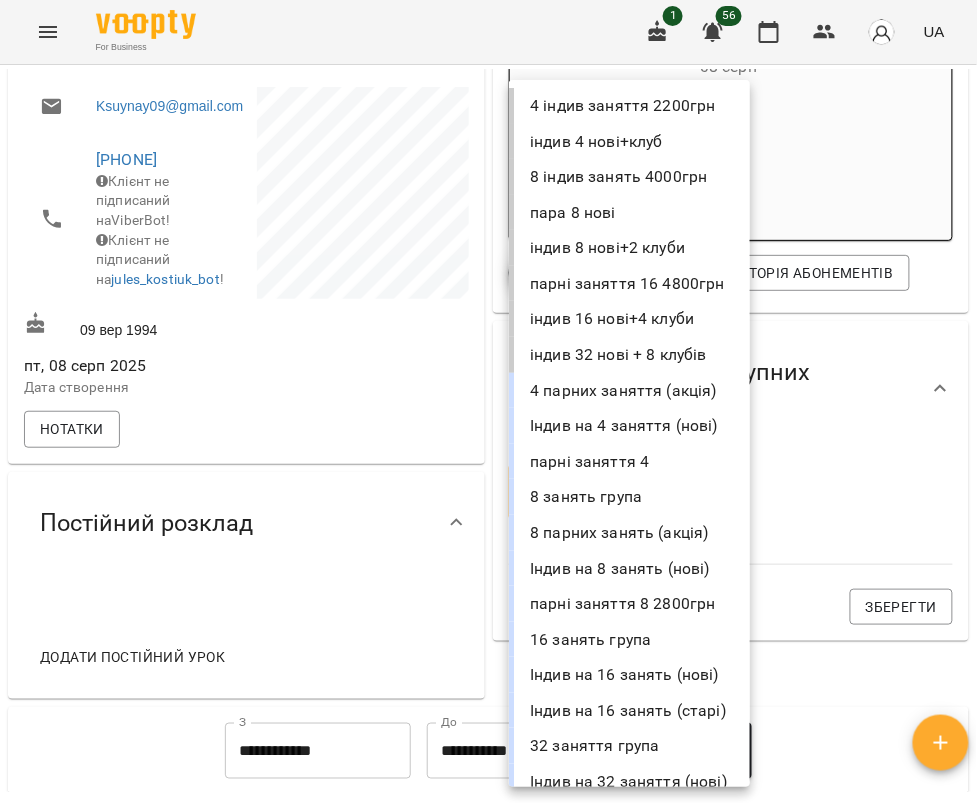 click on "8 індив занять 4000грн" at bounding box center (629, 177) 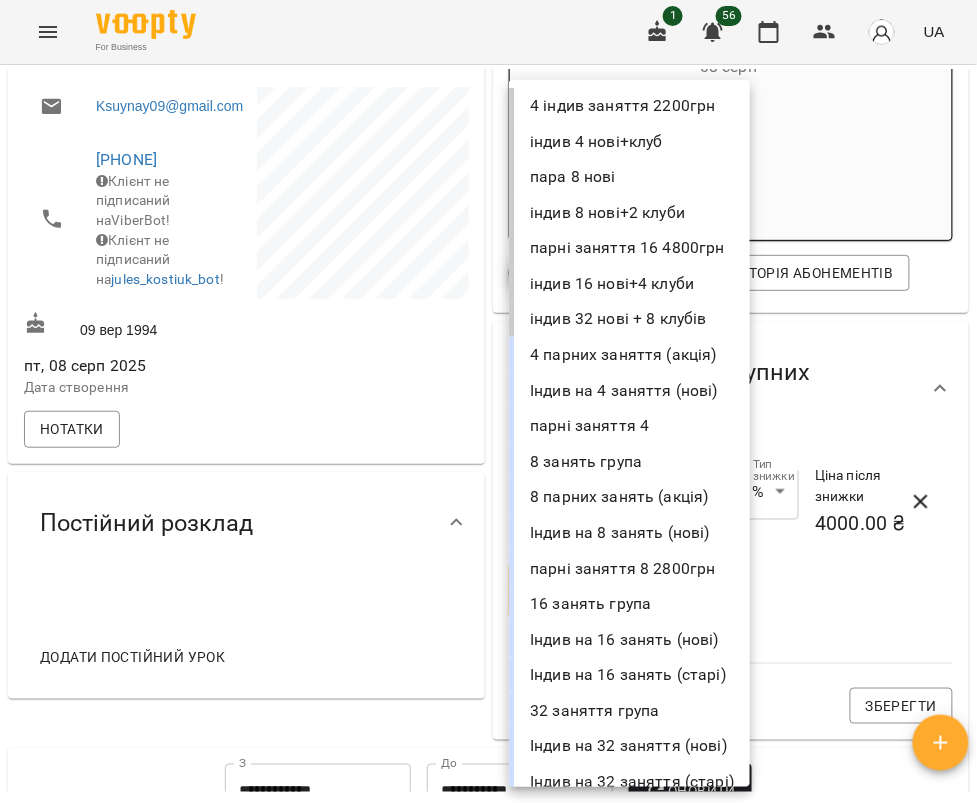click on "**********" at bounding box center [488, 434] 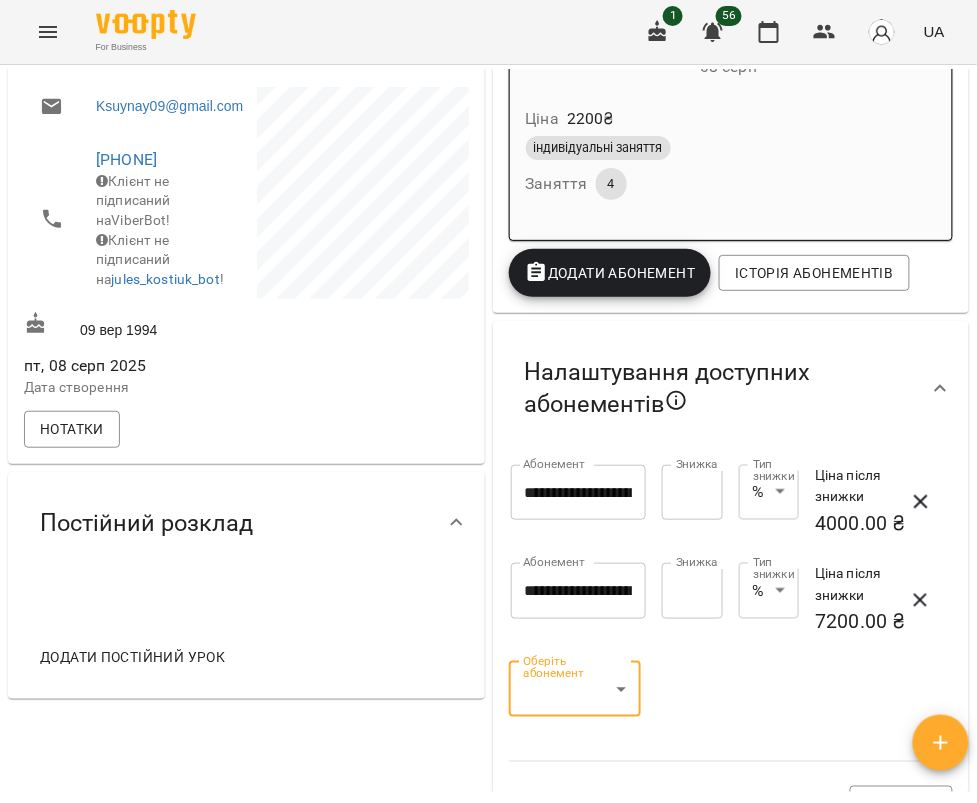 click on "**********" at bounding box center [488, 434] 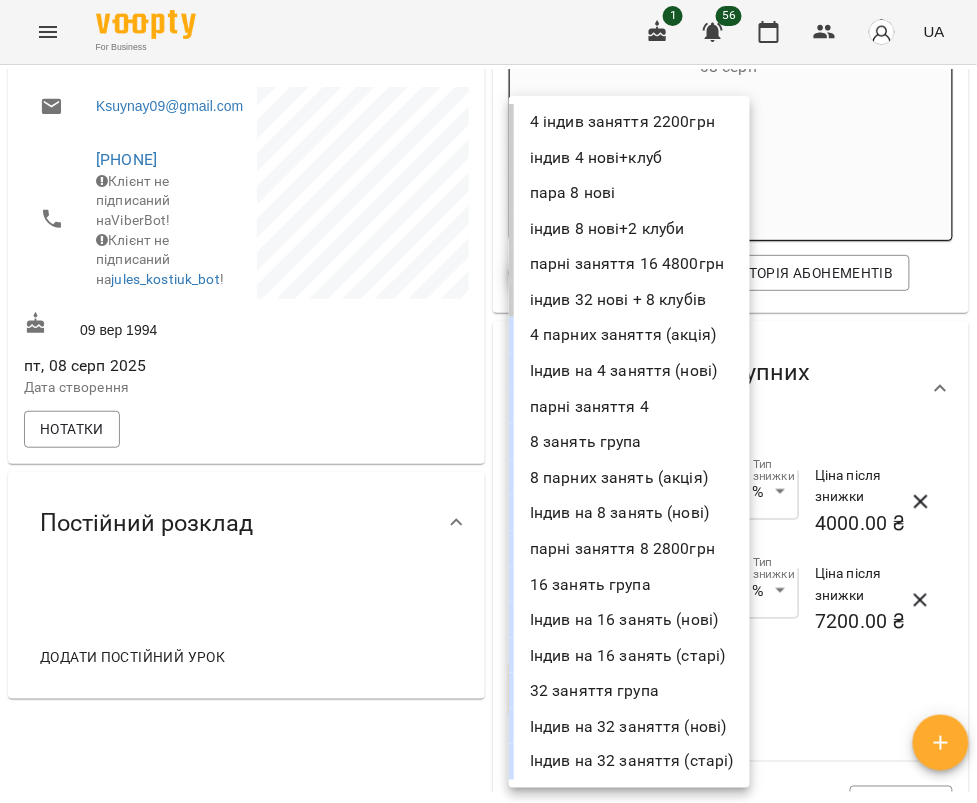 click on "індив 32 нові + 8 клубів" at bounding box center (629, 300) 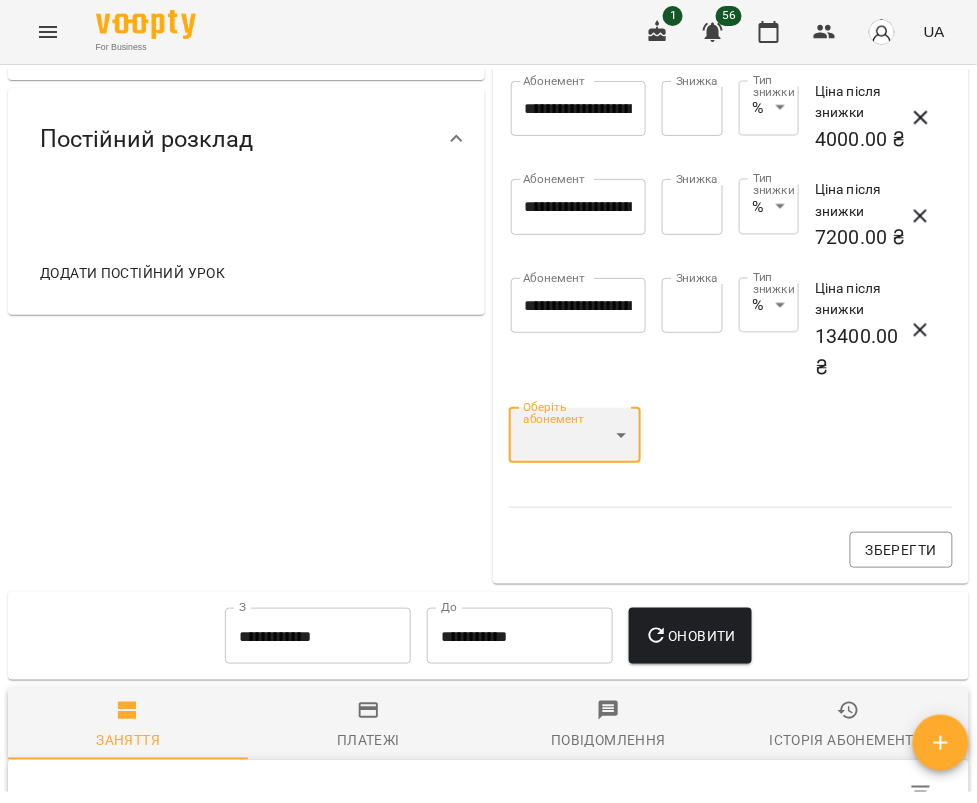 scroll, scrollTop: 777, scrollLeft: 0, axis: vertical 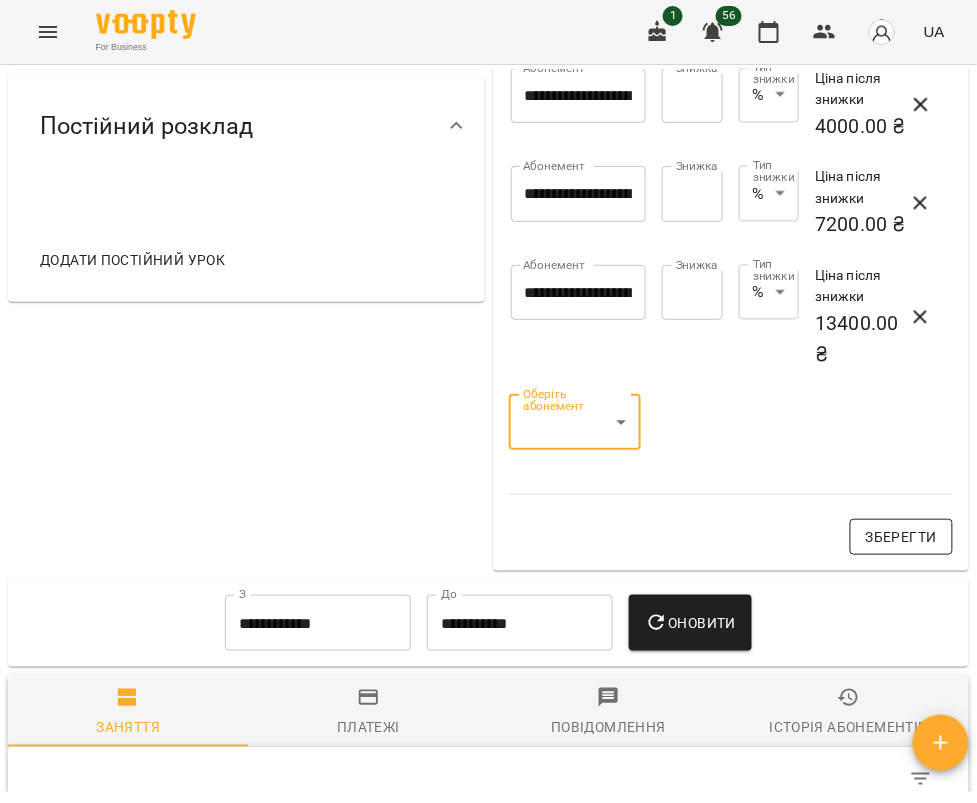 click on "Зберегти" at bounding box center (901, 537) 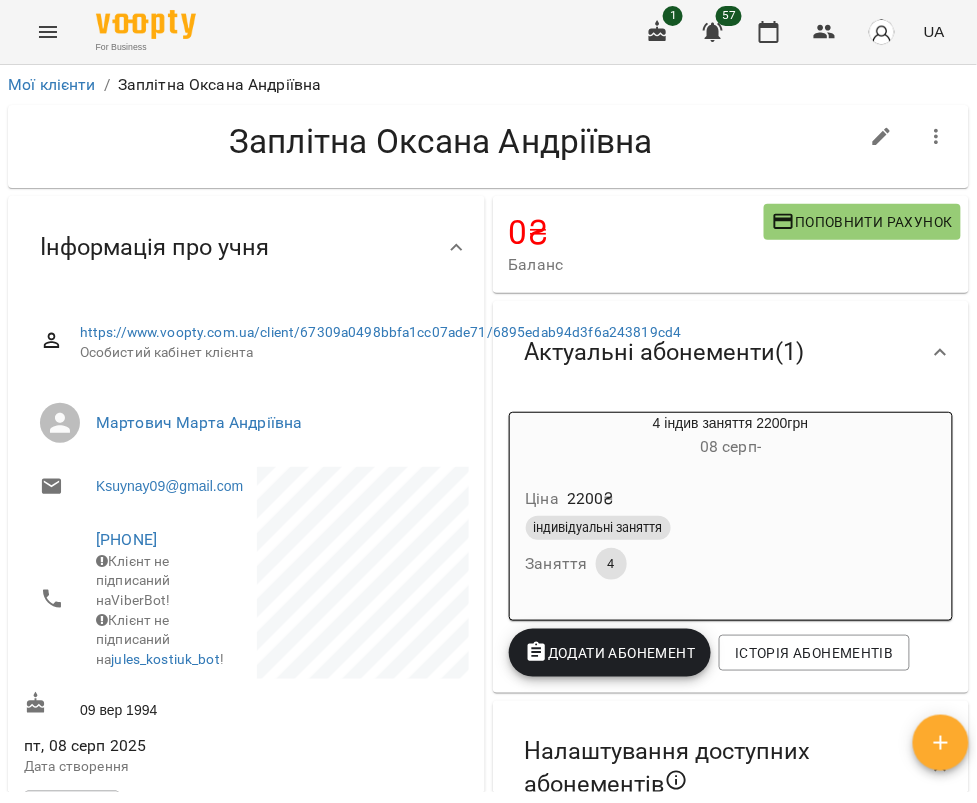 scroll, scrollTop: 0, scrollLeft: 0, axis: both 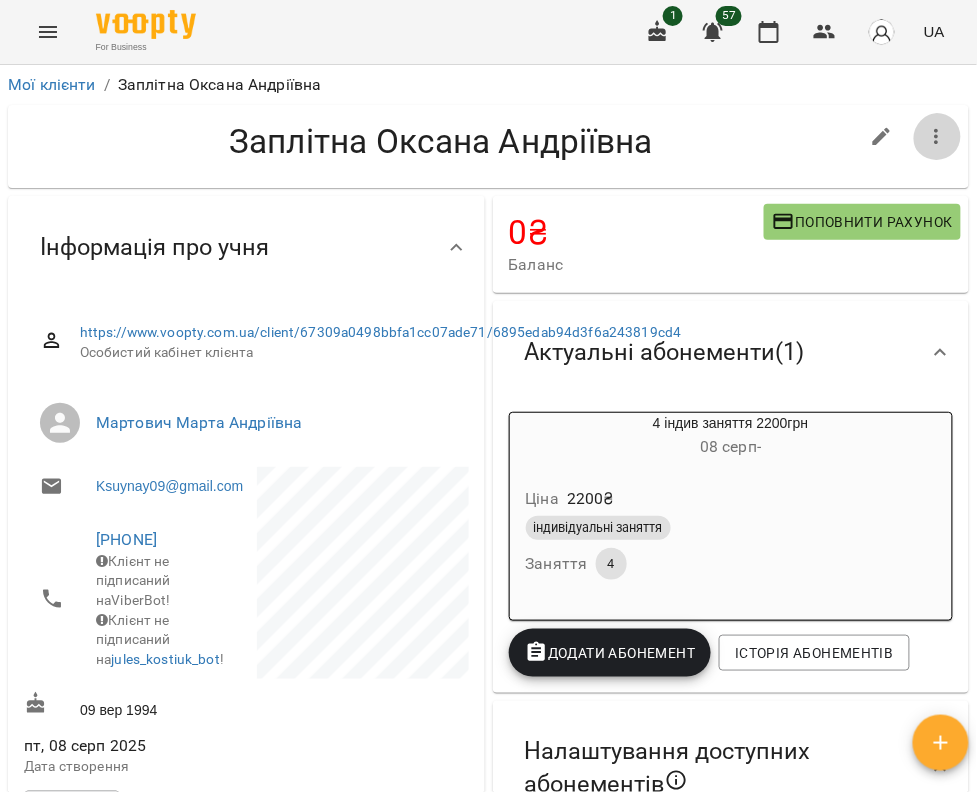 click 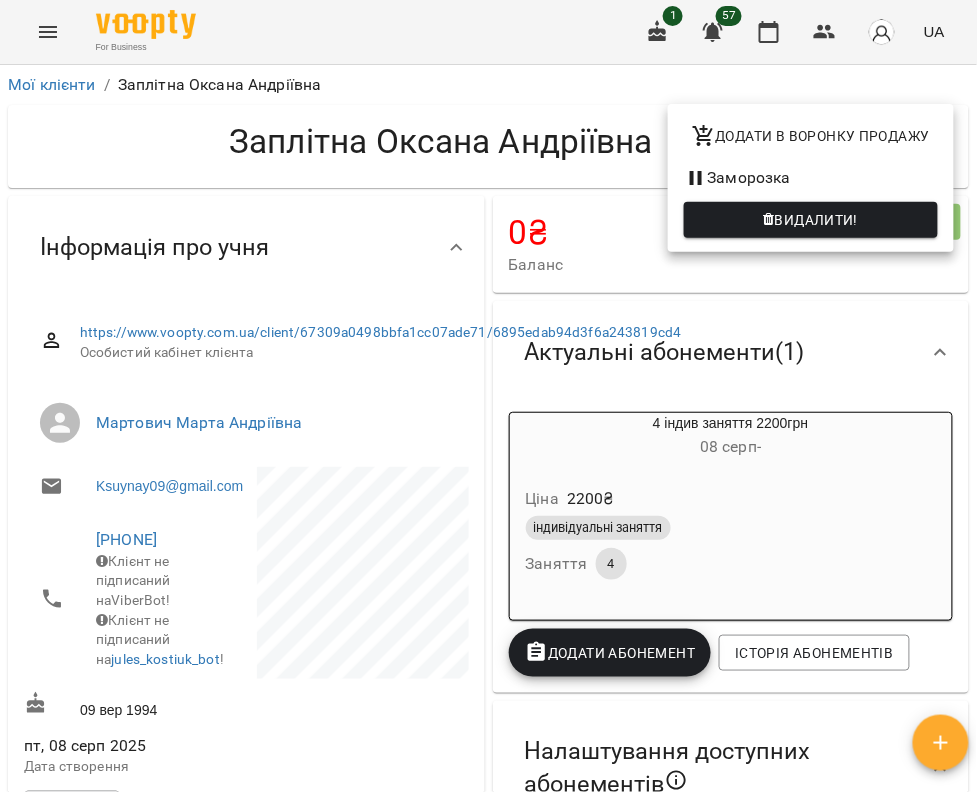 click at bounding box center [488, 401] 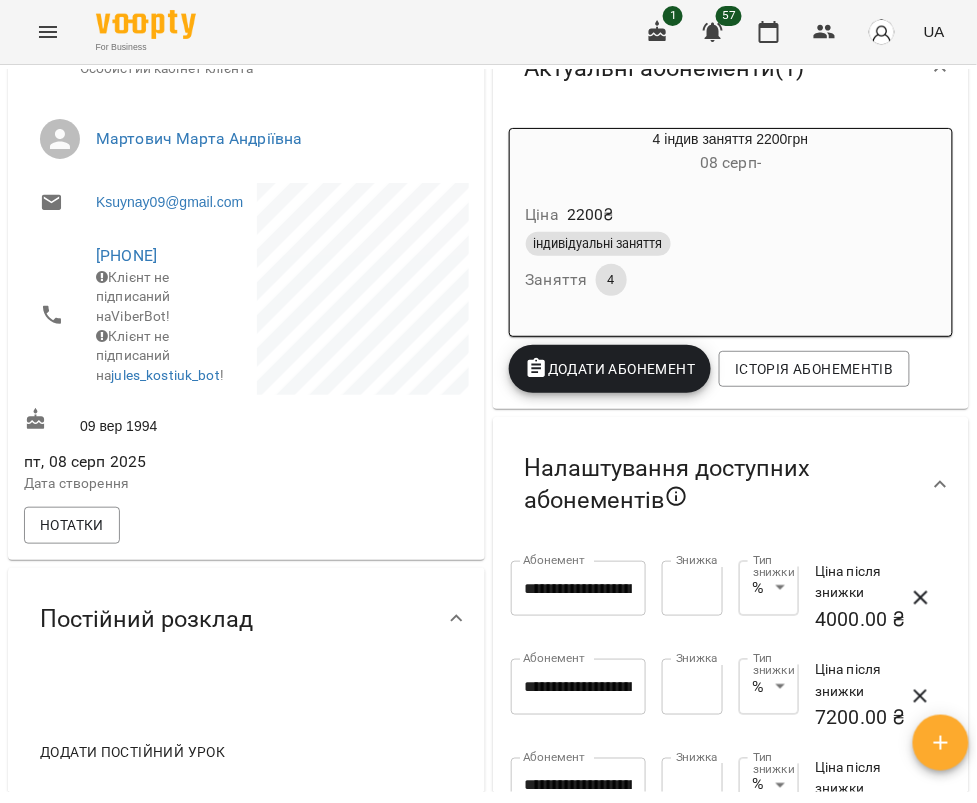 scroll, scrollTop: 0, scrollLeft: 0, axis: both 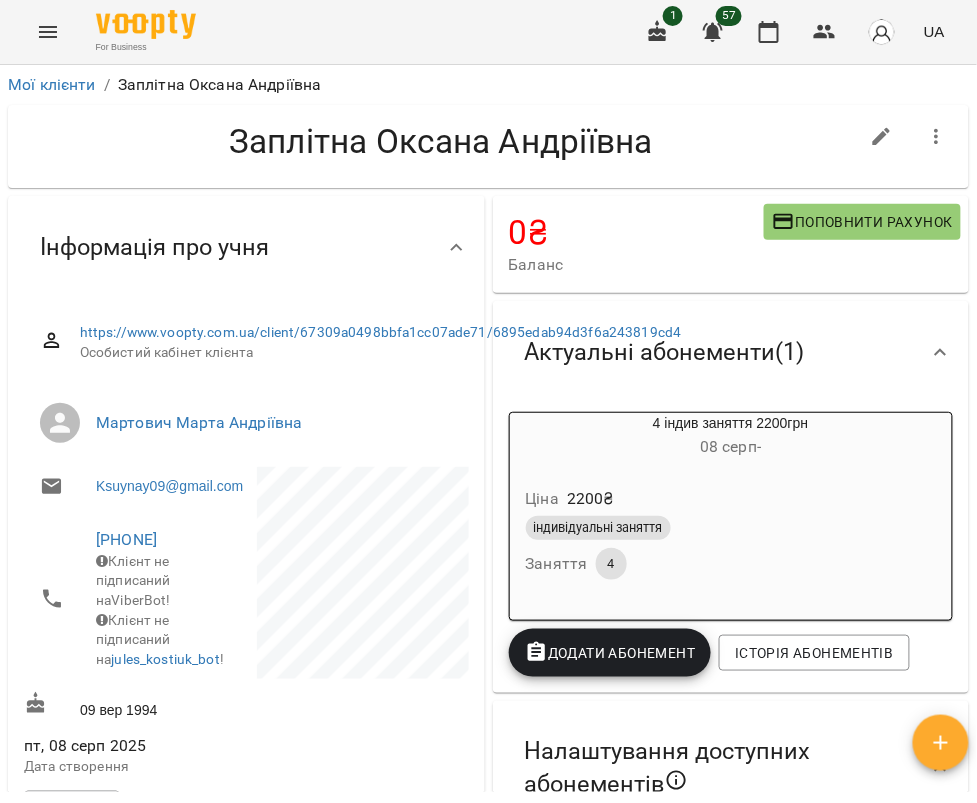 click 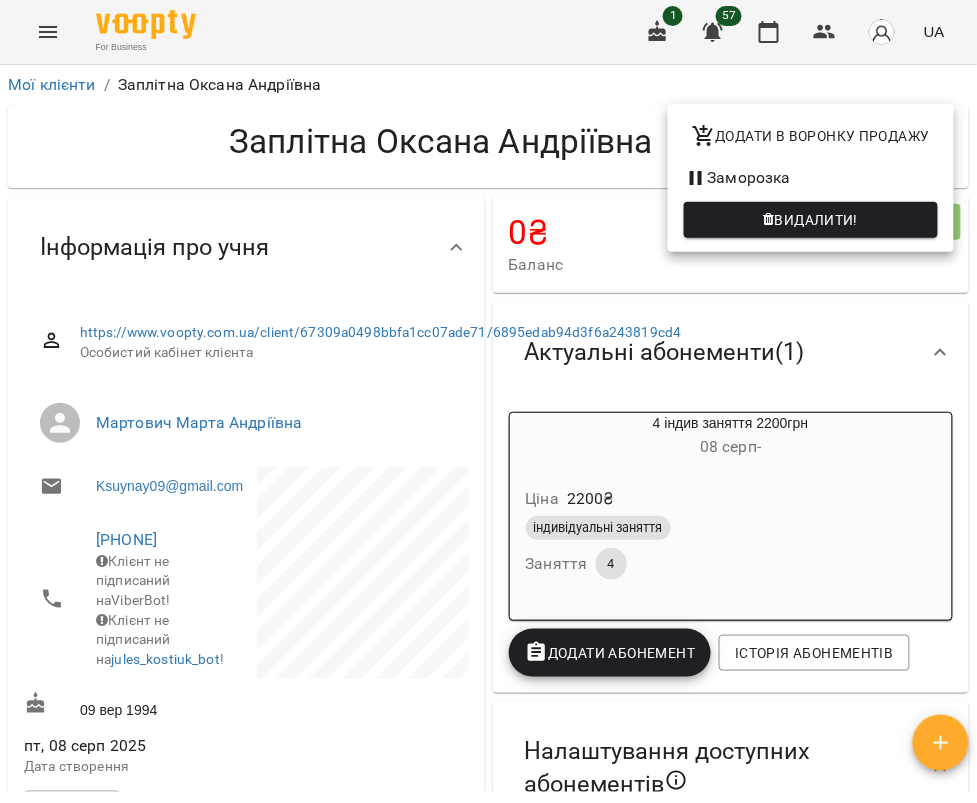 click at bounding box center [488, 401] 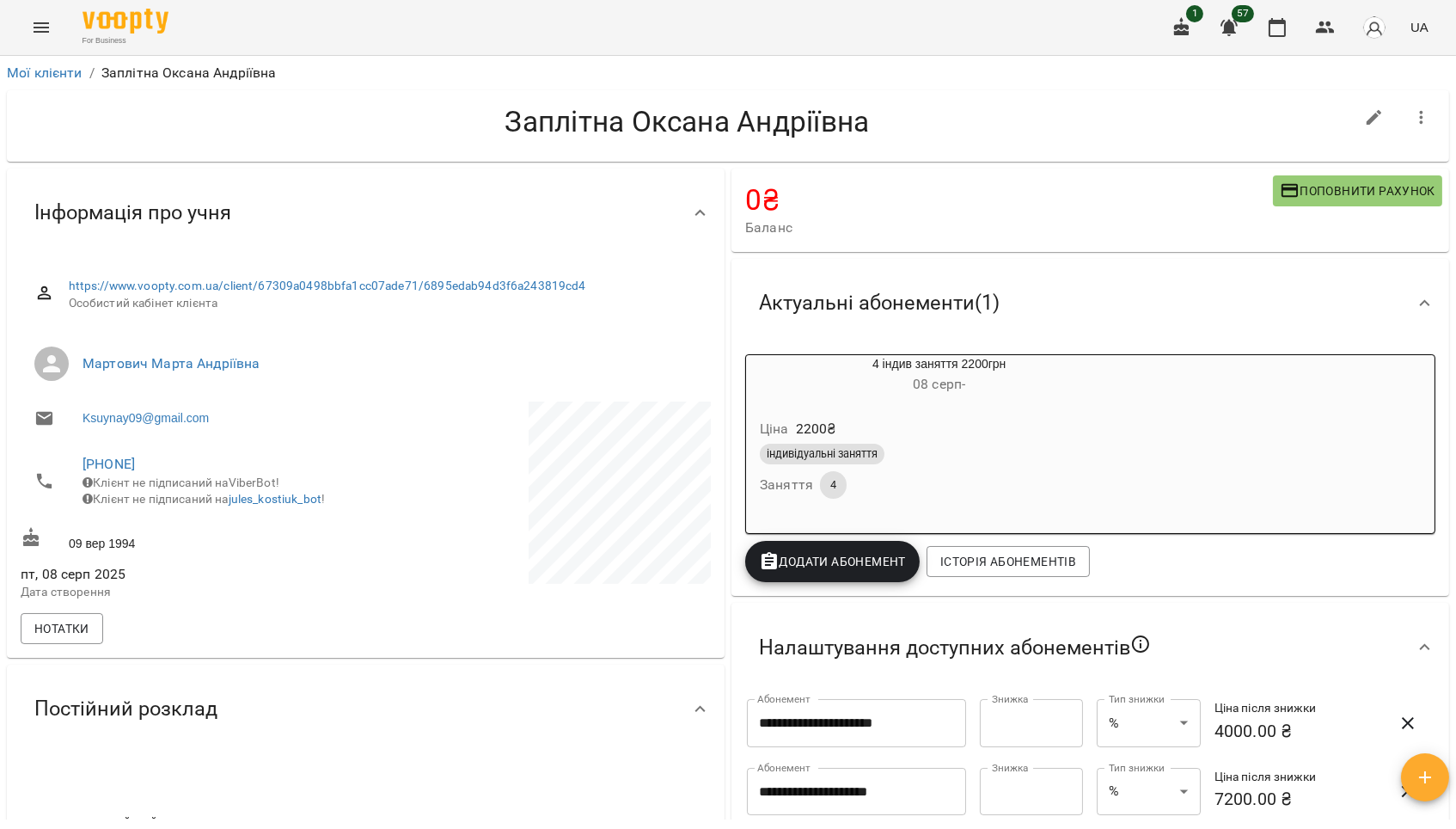 scroll, scrollTop: 0, scrollLeft: 0, axis: both 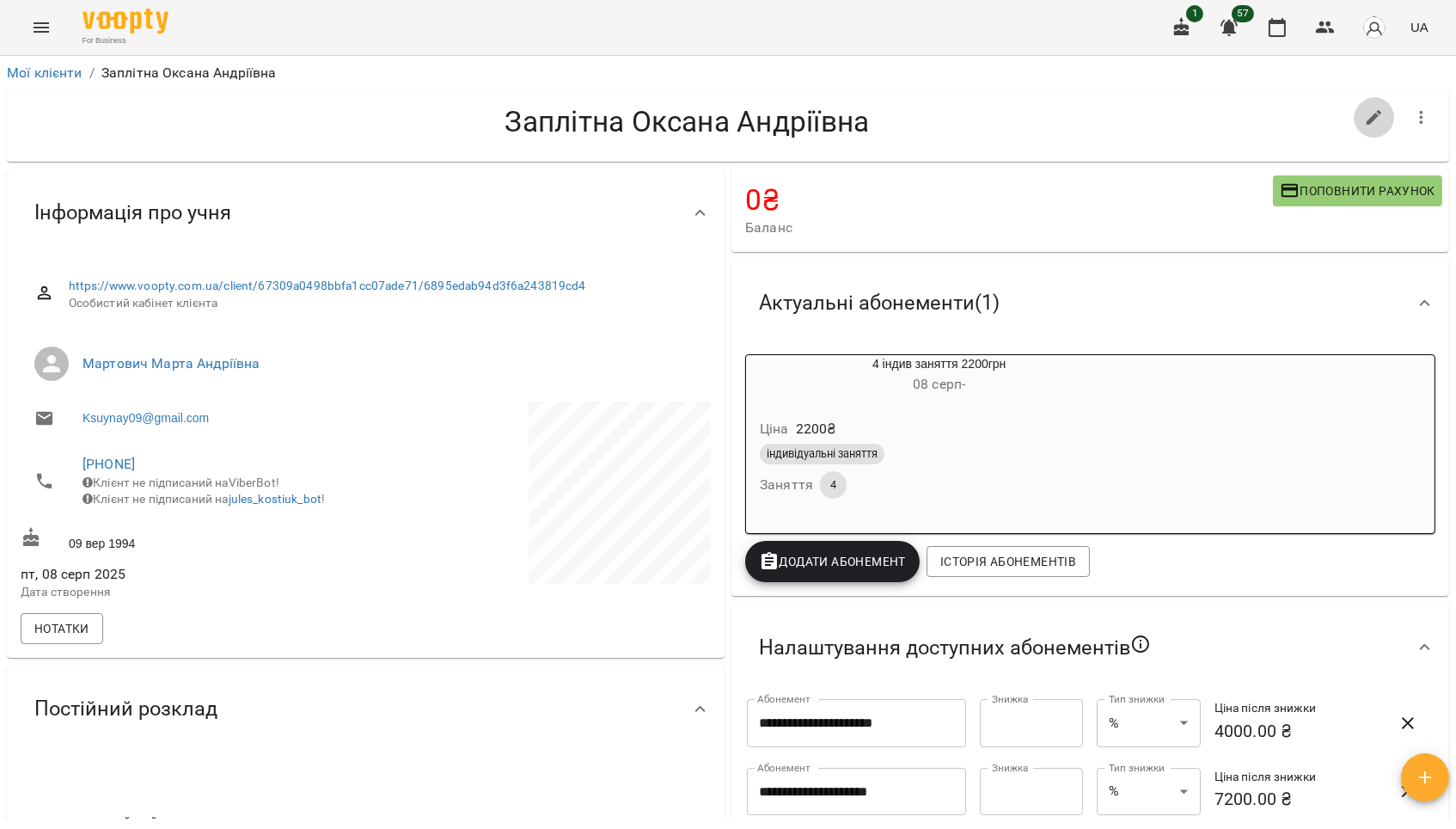 click 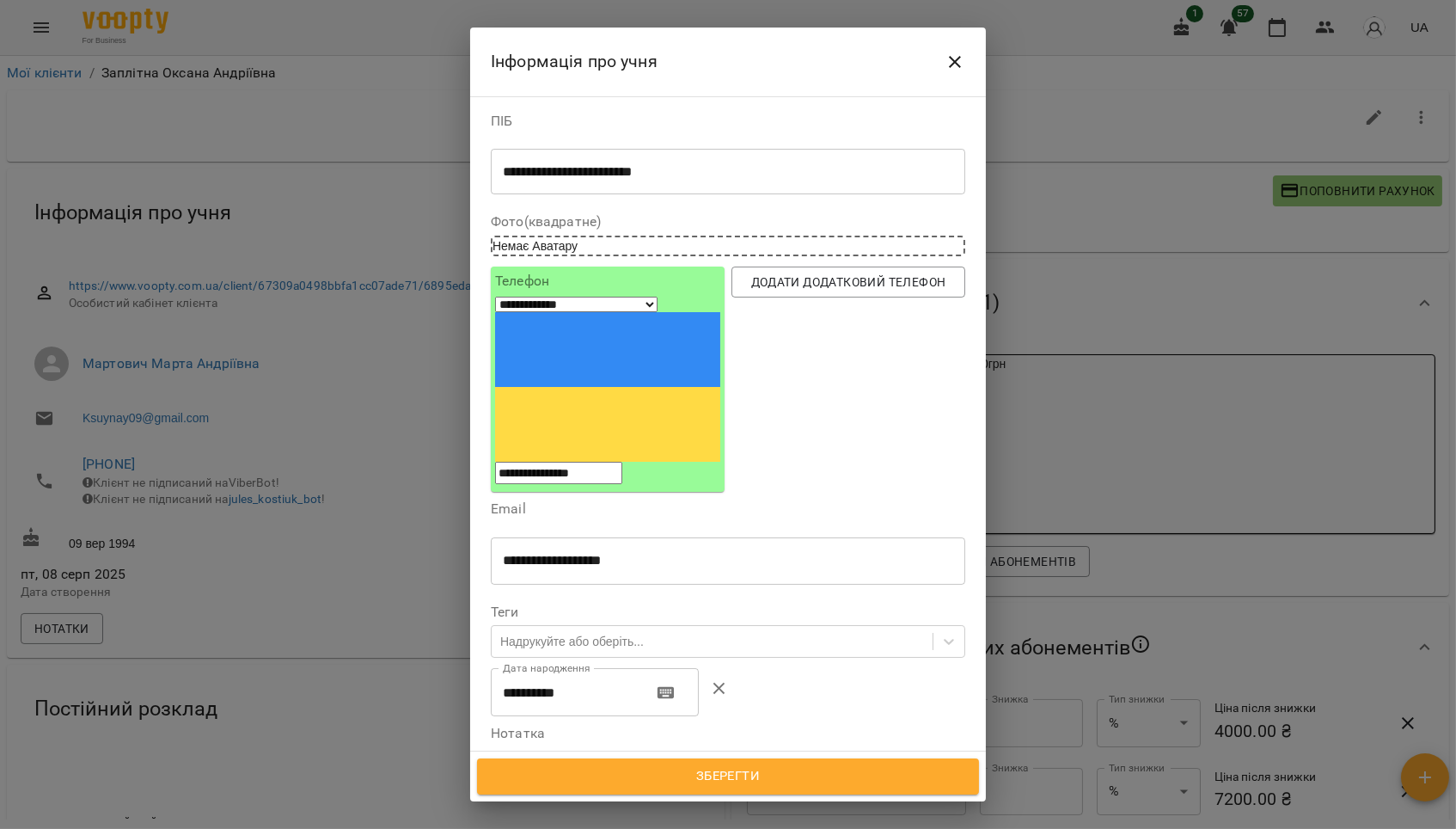 scroll, scrollTop: 0, scrollLeft: 0, axis: both 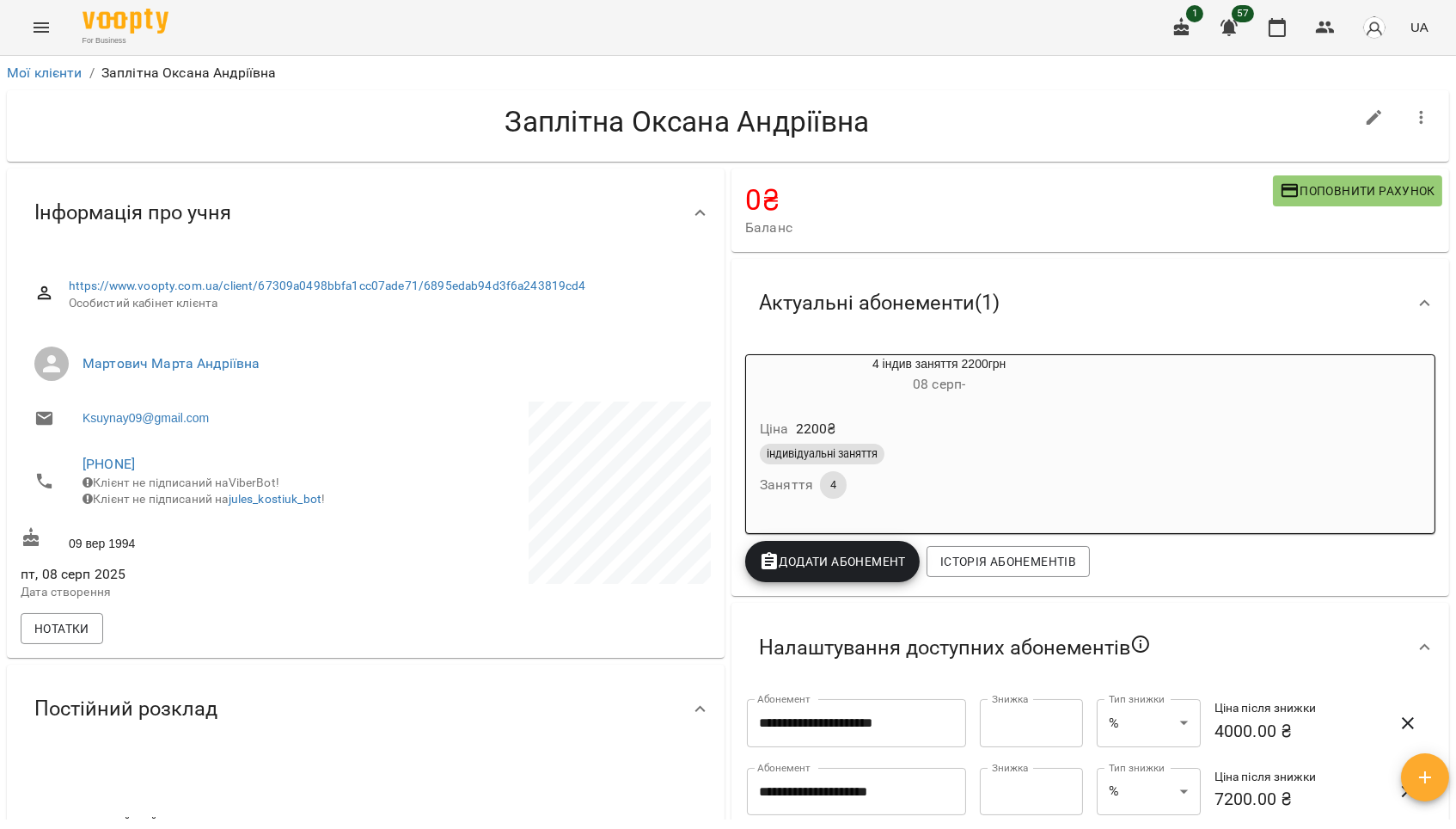 click on "08 серп  -" at bounding box center [939, 384] 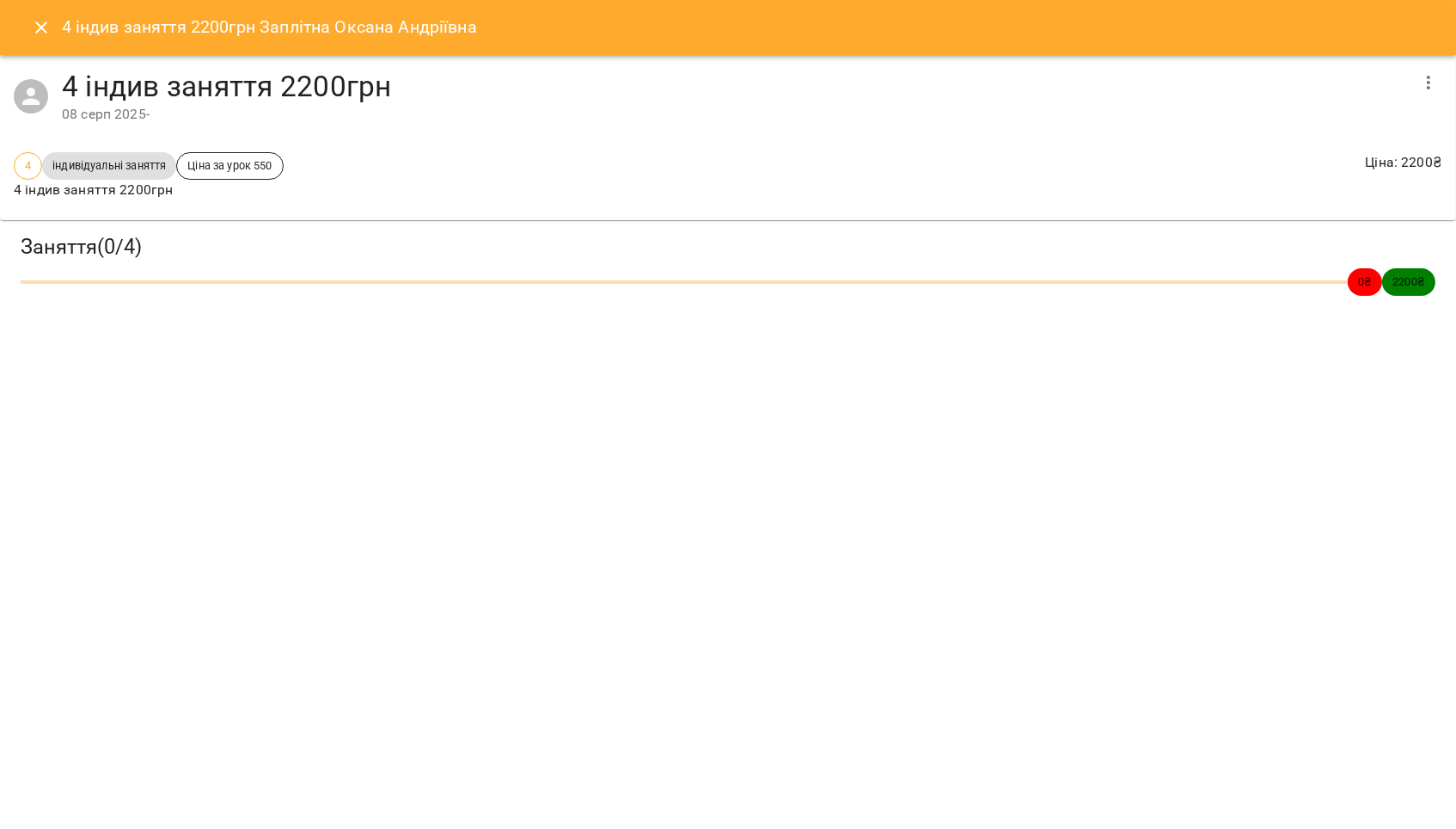click 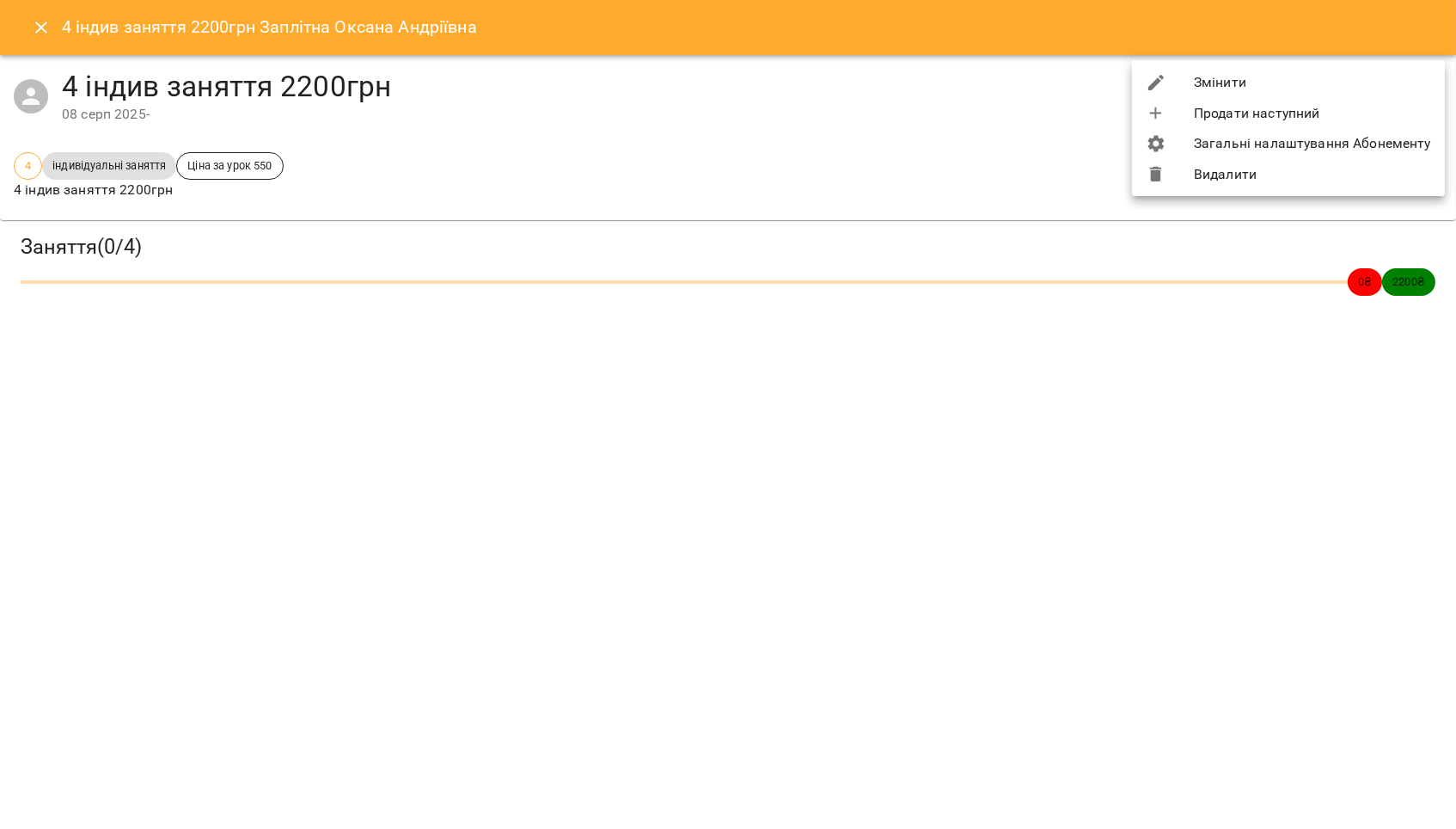 click on "Змінити" at bounding box center (1288, 83) 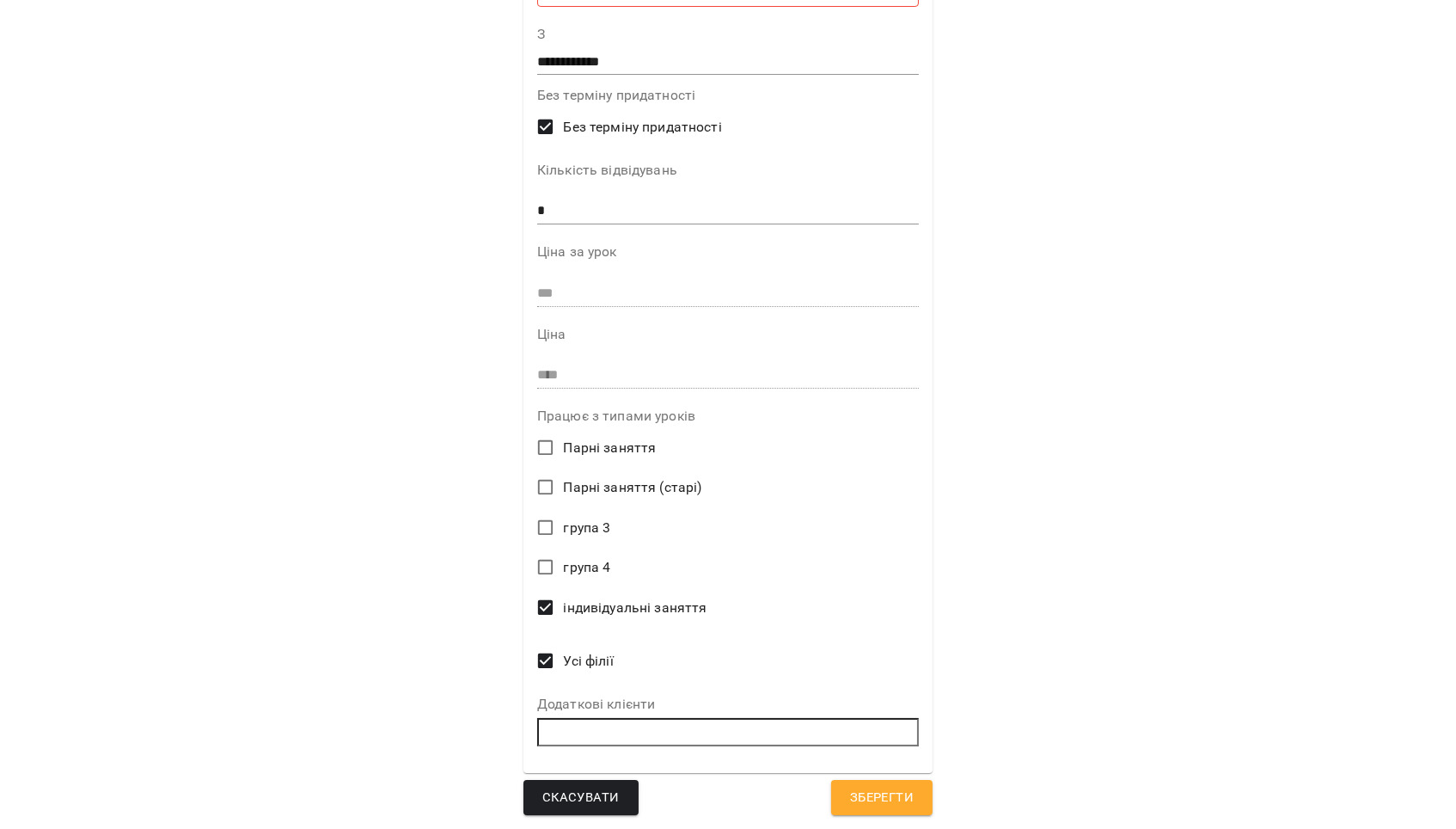 scroll, scrollTop: 243, scrollLeft: 0, axis: vertical 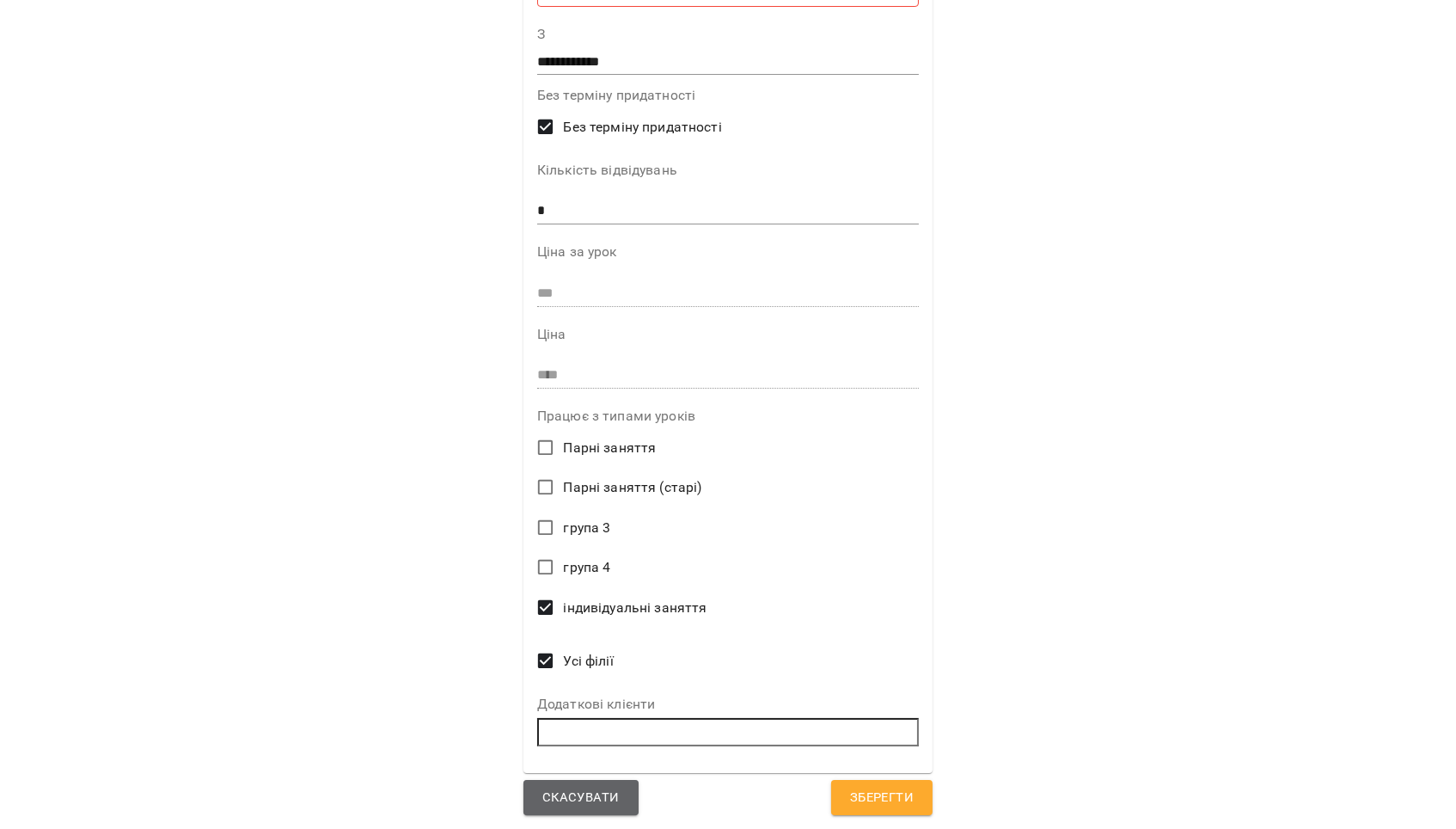 click on "Скасувати" at bounding box center (581, 798) 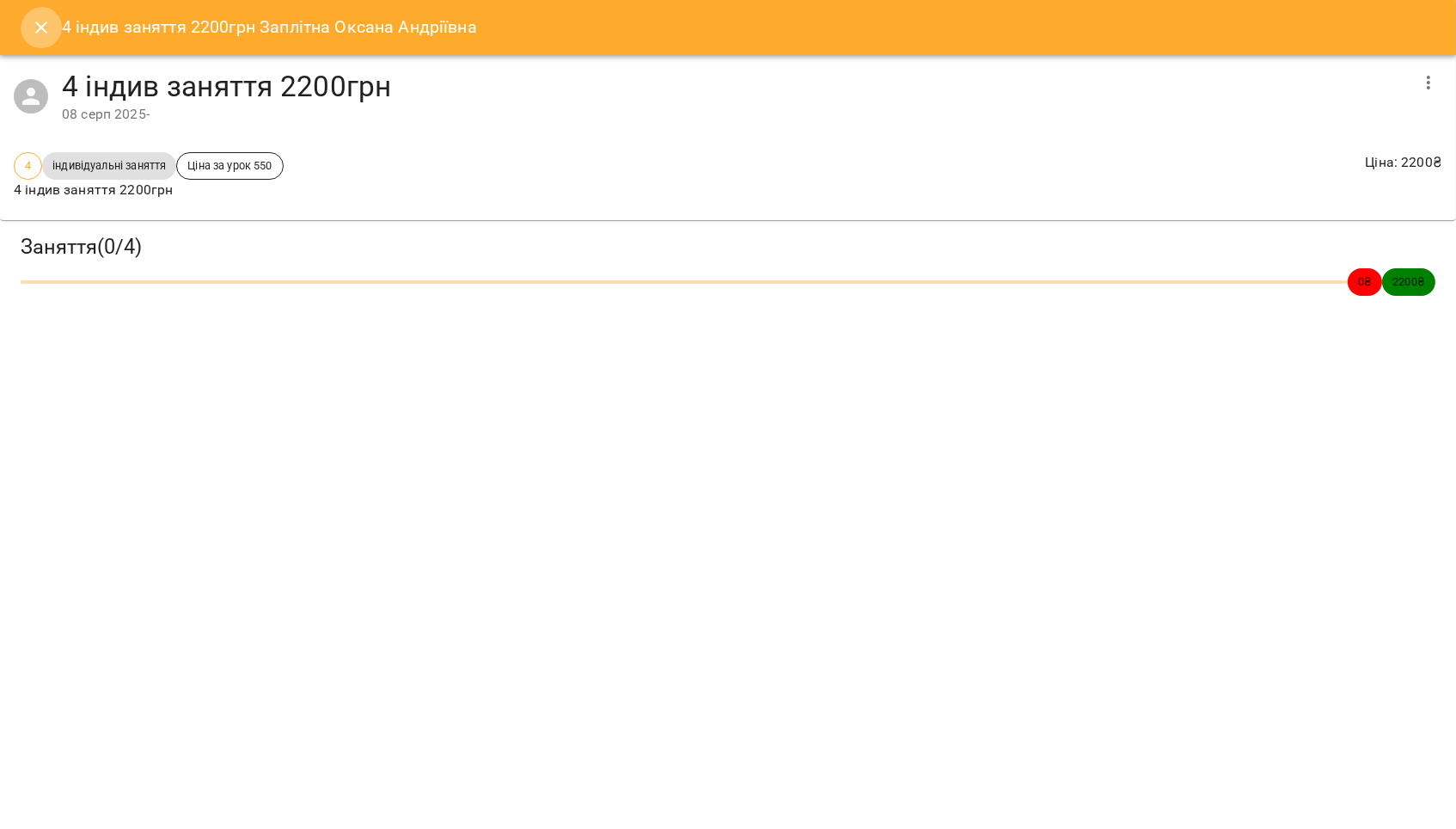 click 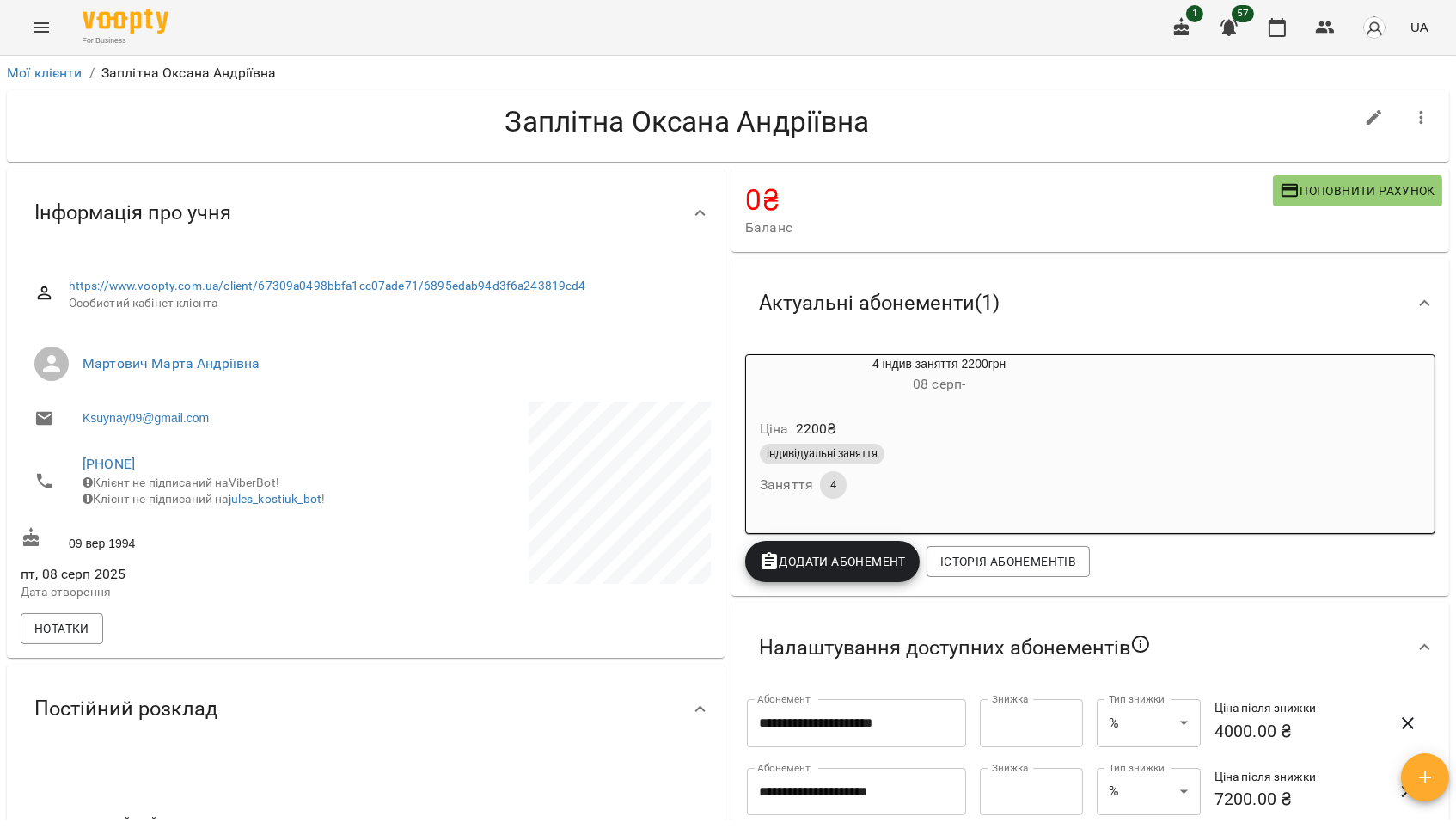 scroll, scrollTop: 0, scrollLeft: 0, axis: both 